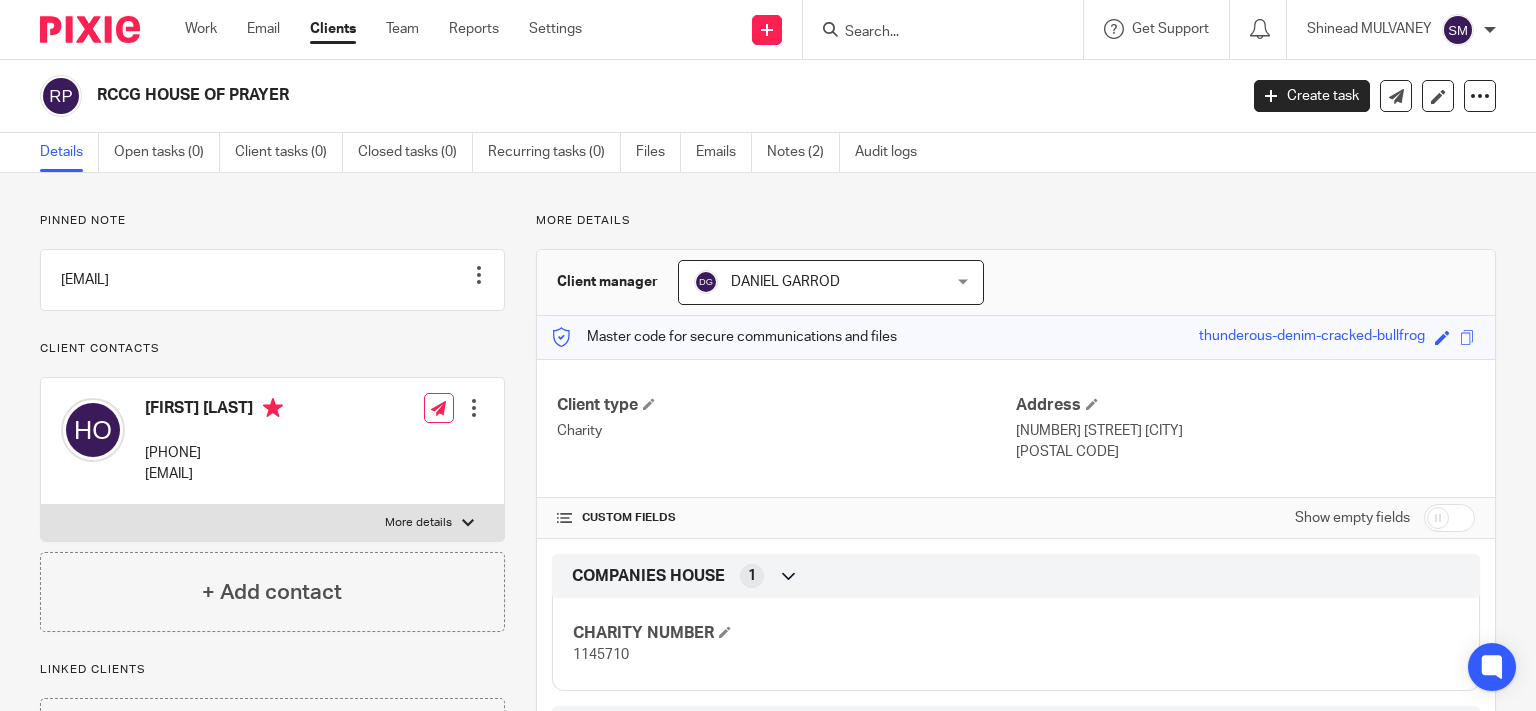 scroll, scrollTop: 0, scrollLeft: 0, axis: both 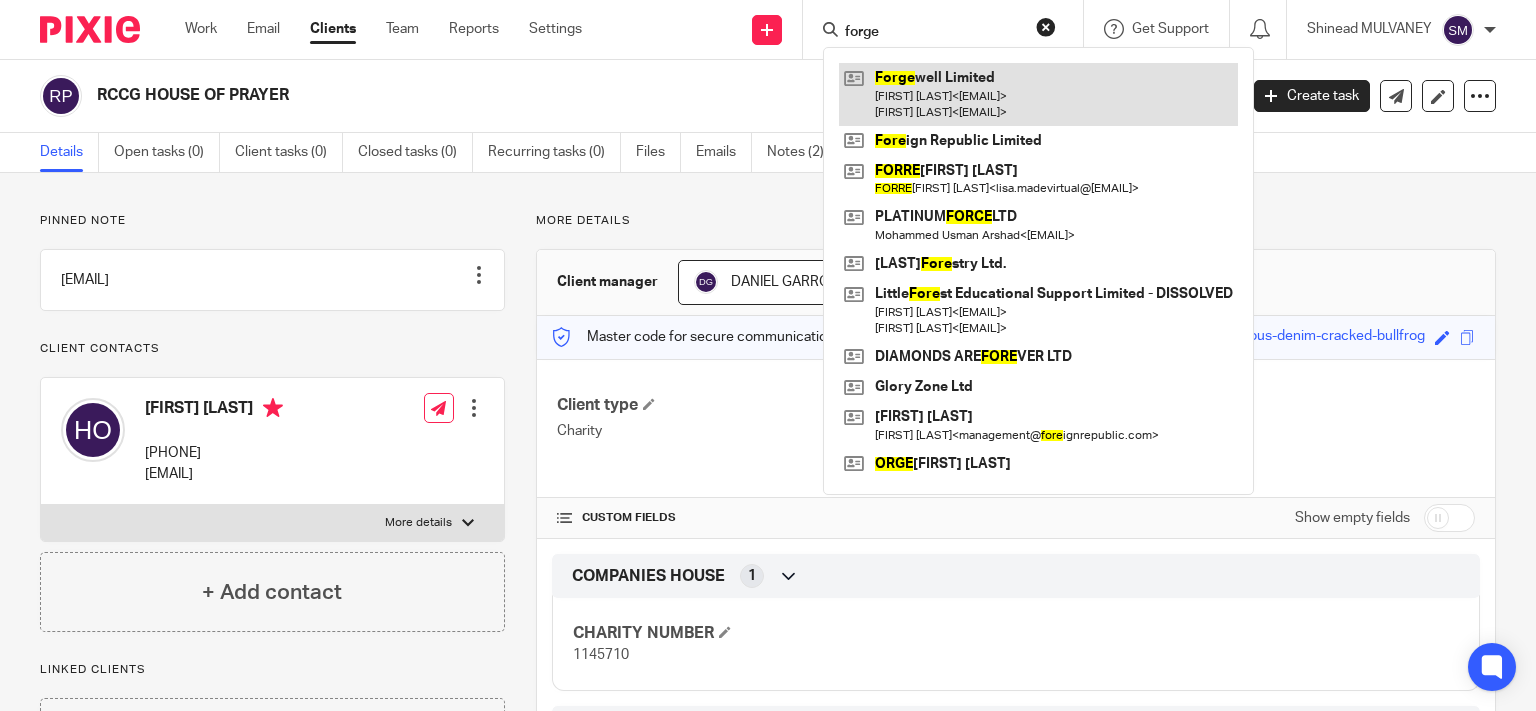 type on "forge" 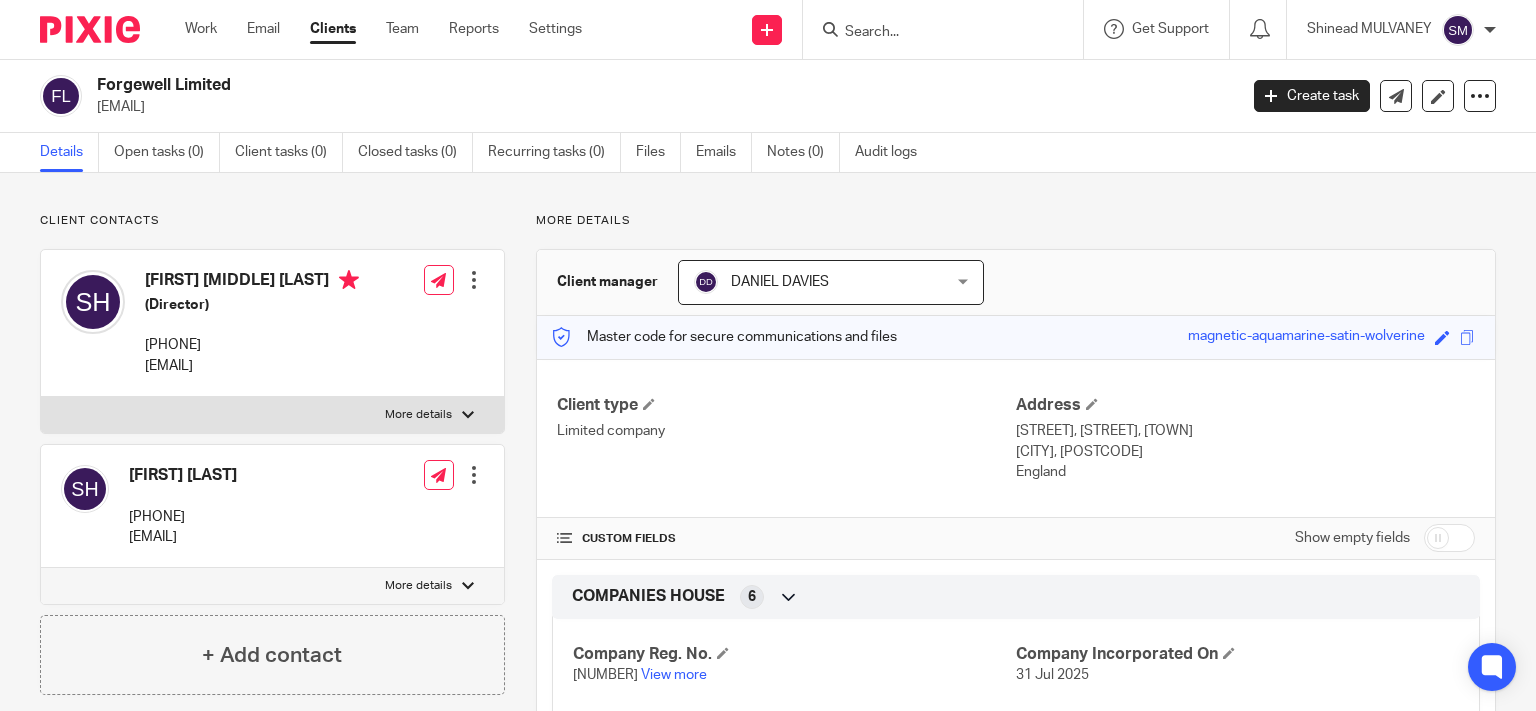 scroll, scrollTop: 0, scrollLeft: 0, axis: both 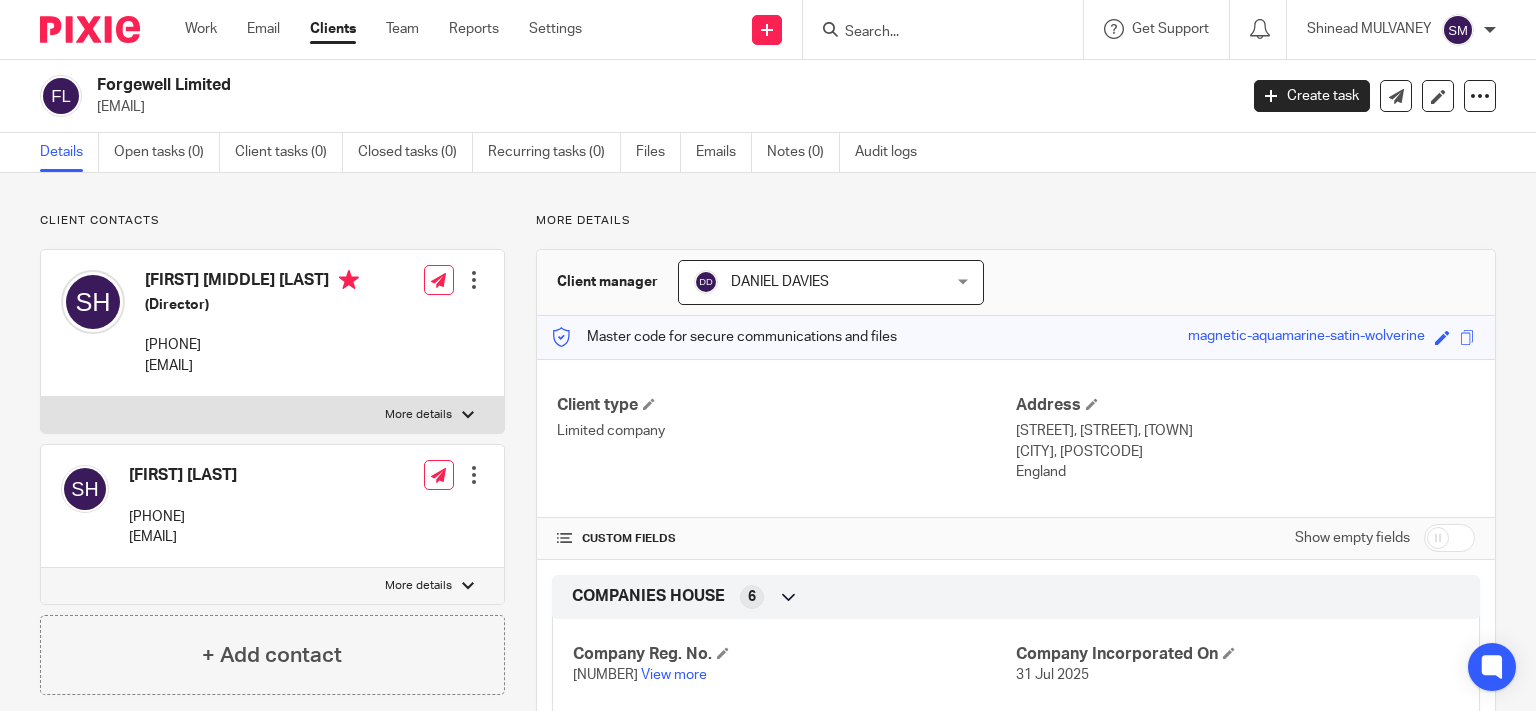click on "[EMAIL]" at bounding box center (660, 107) 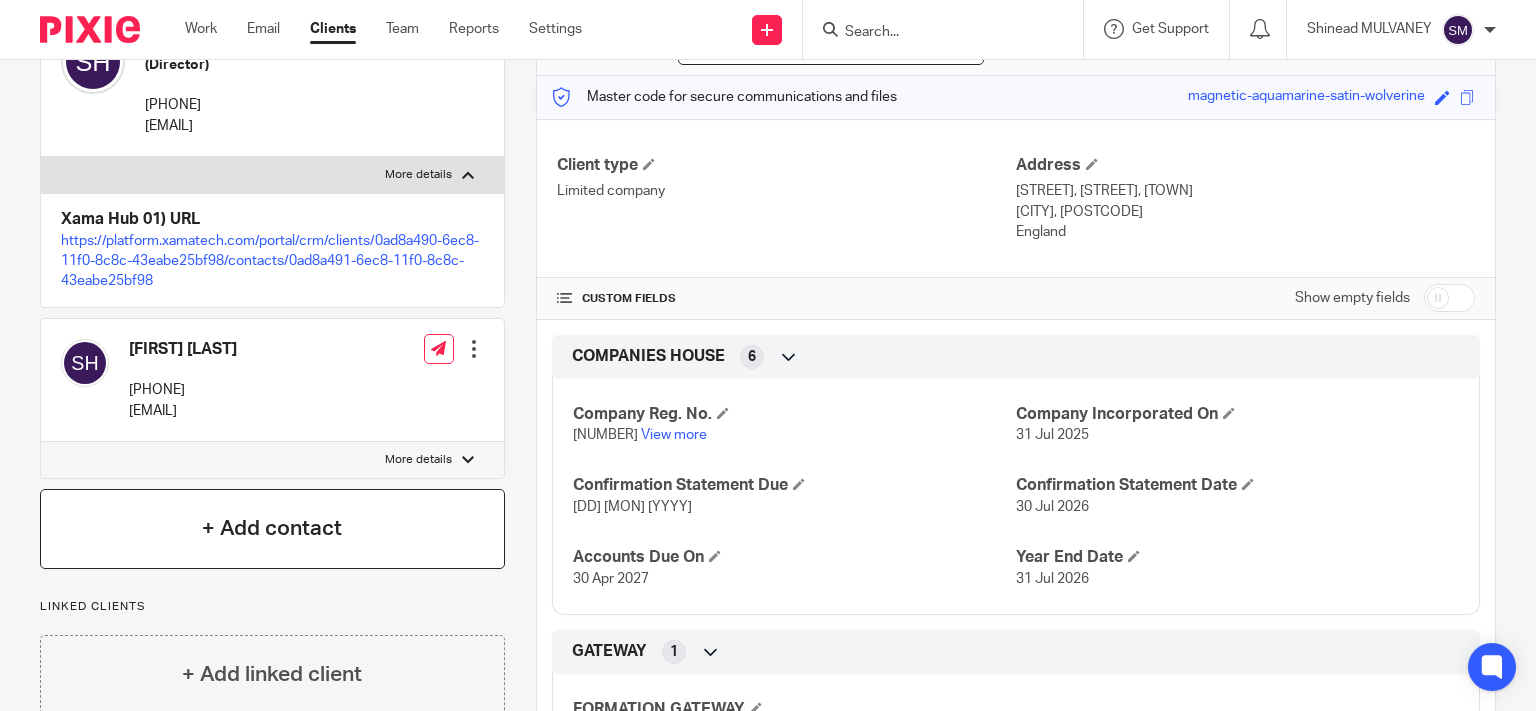 scroll, scrollTop: 288, scrollLeft: 0, axis: vertical 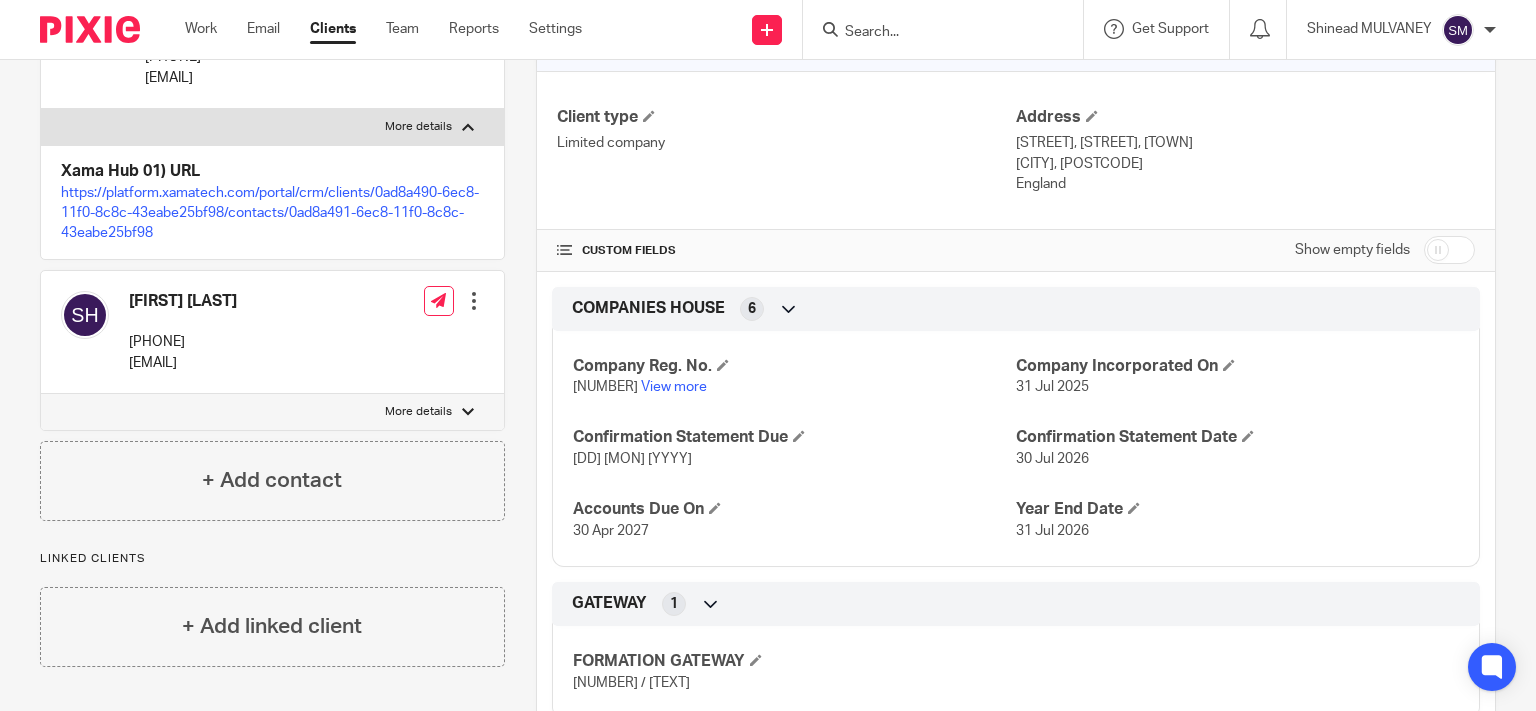drag, startPoint x: 1143, startPoint y: 162, endPoint x: 1084, endPoint y: 167, distance: 59.211487 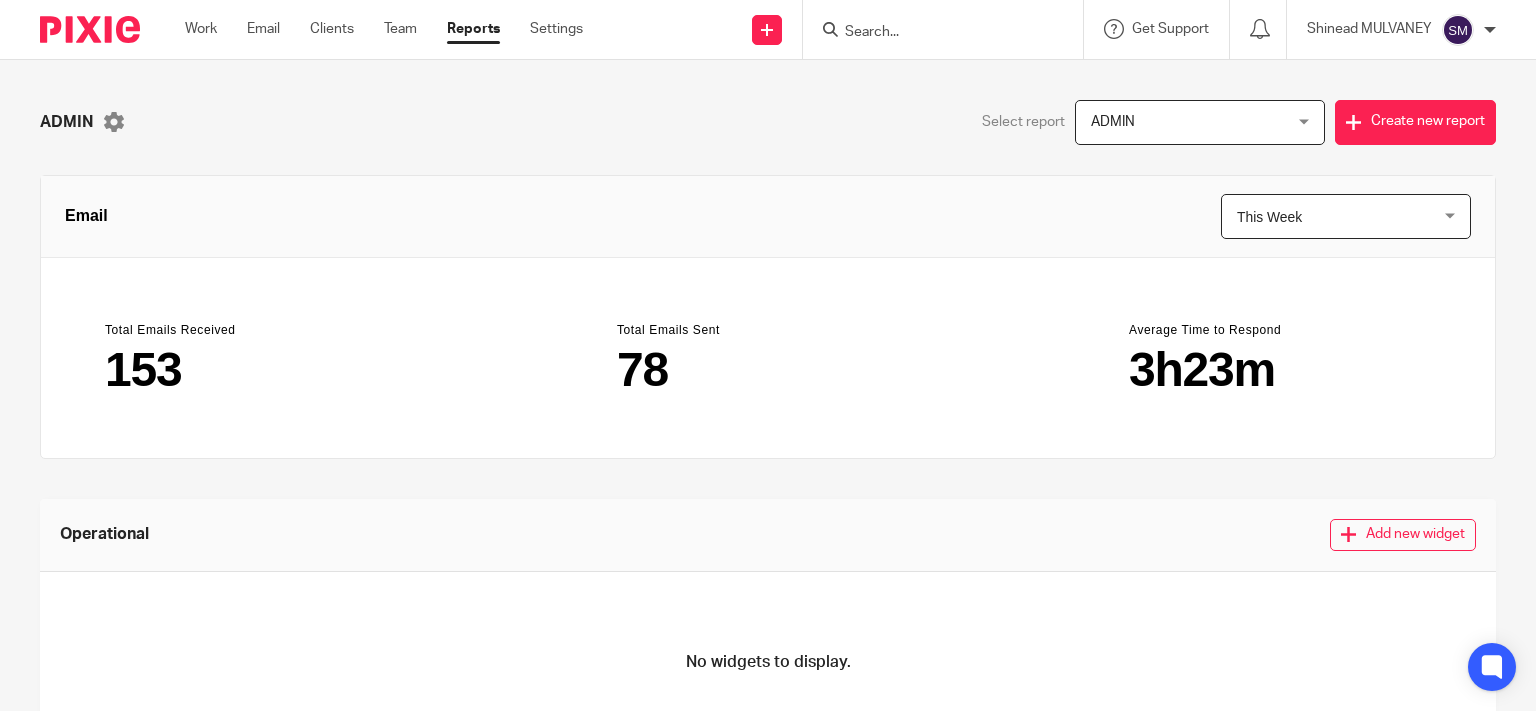 scroll, scrollTop: 0, scrollLeft: 0, axis: both 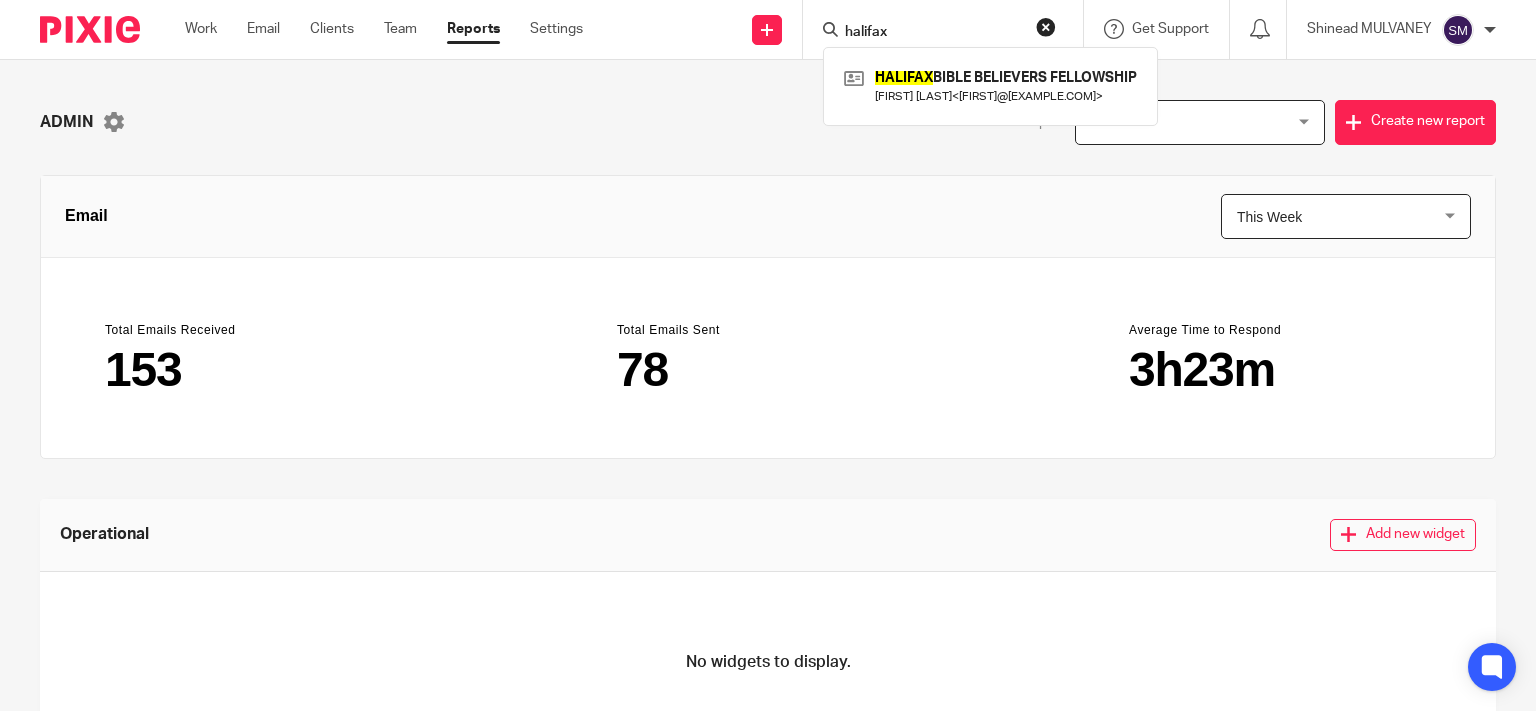 type on "halifax" 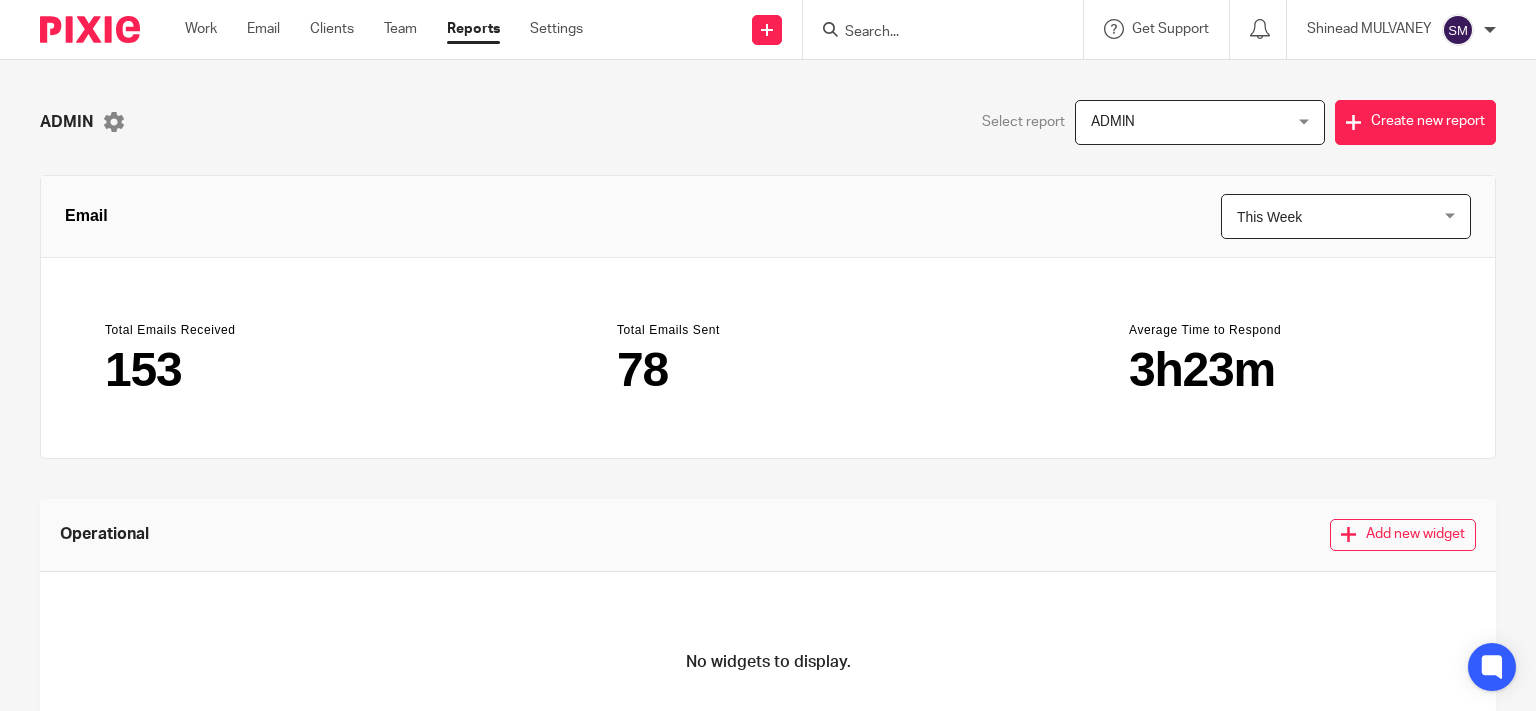 click at bounding box center [933, 33] 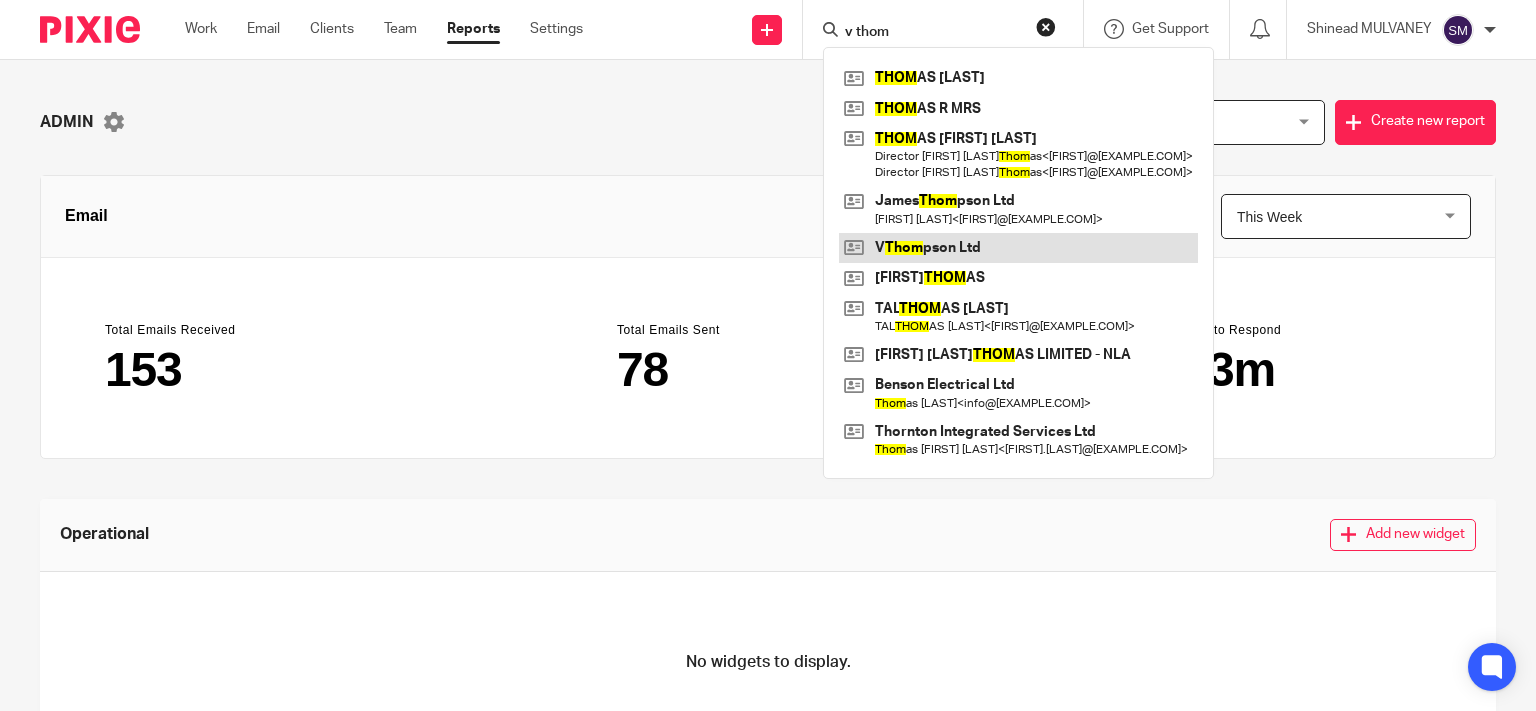 type on "v thom" 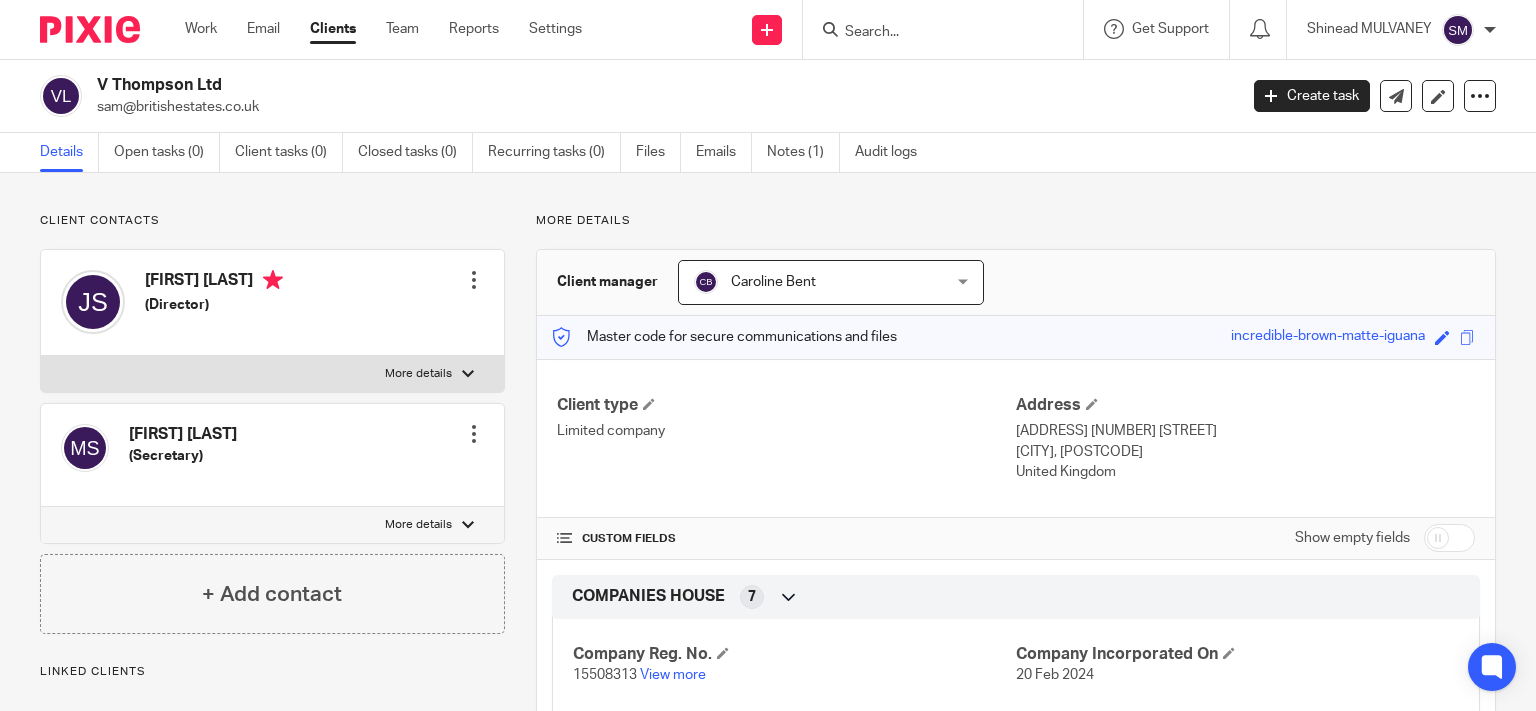 scroll, scrollTop: 0, scrollLeft: 0, axis: both 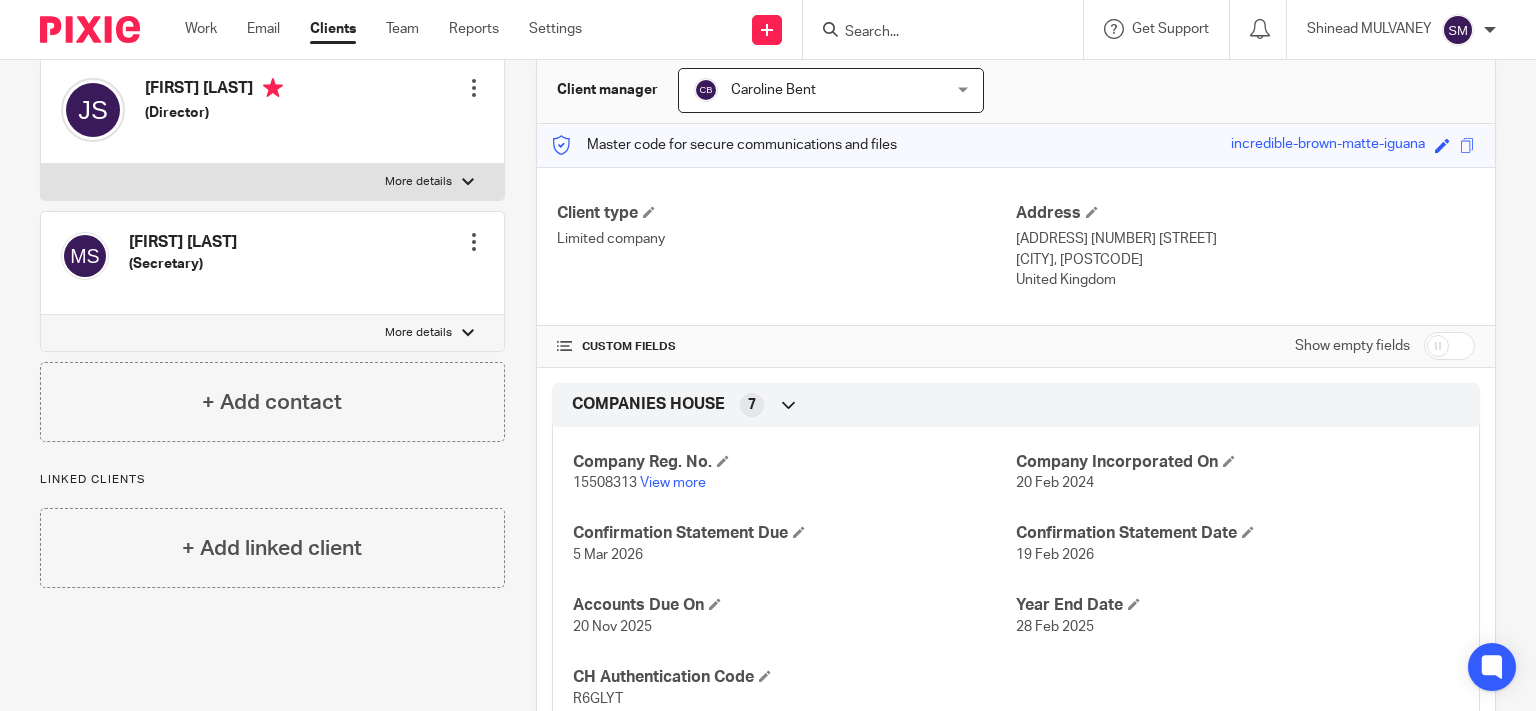click on "15508313" at bounding box center [605, 483] 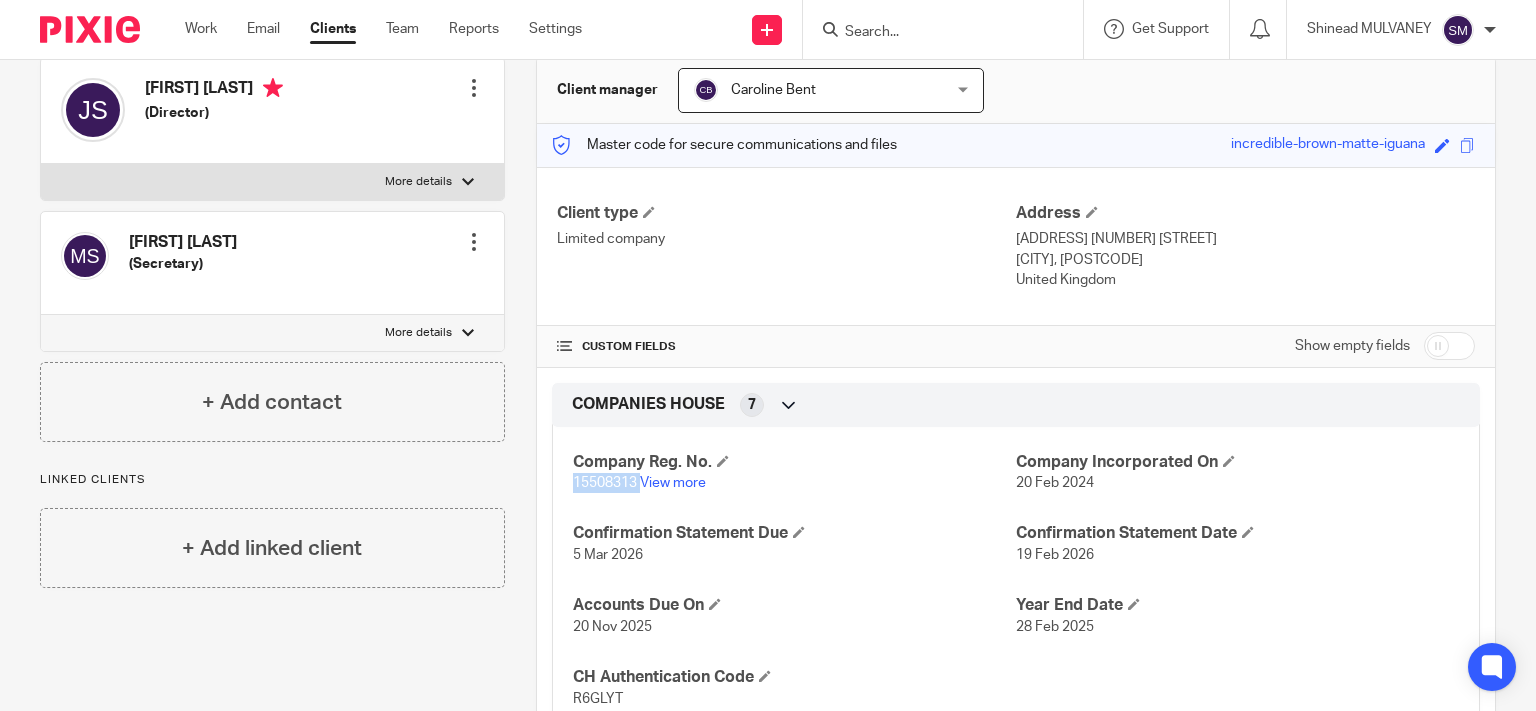 copy on "15508313" 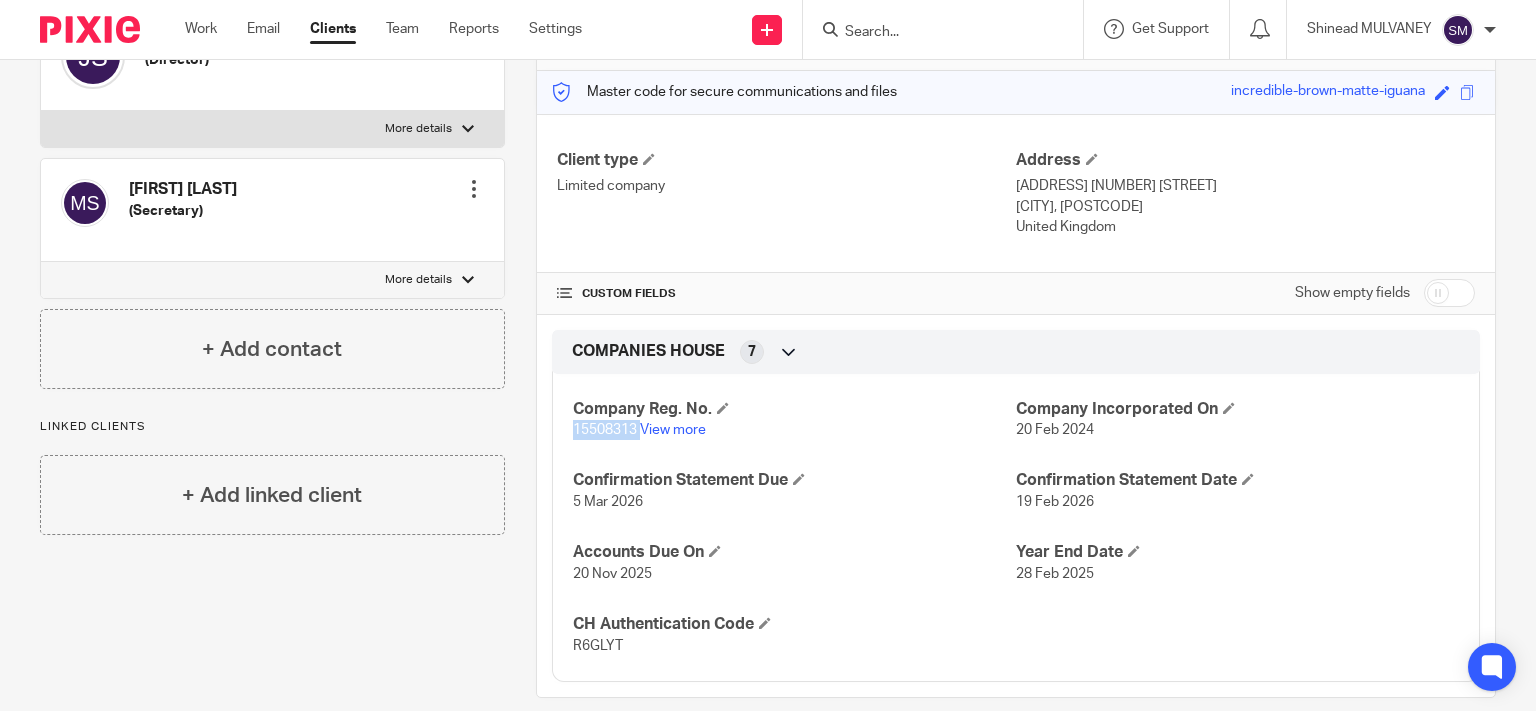 scroll, scrollTop: 270, scrollLeft: 0, axis: vertical 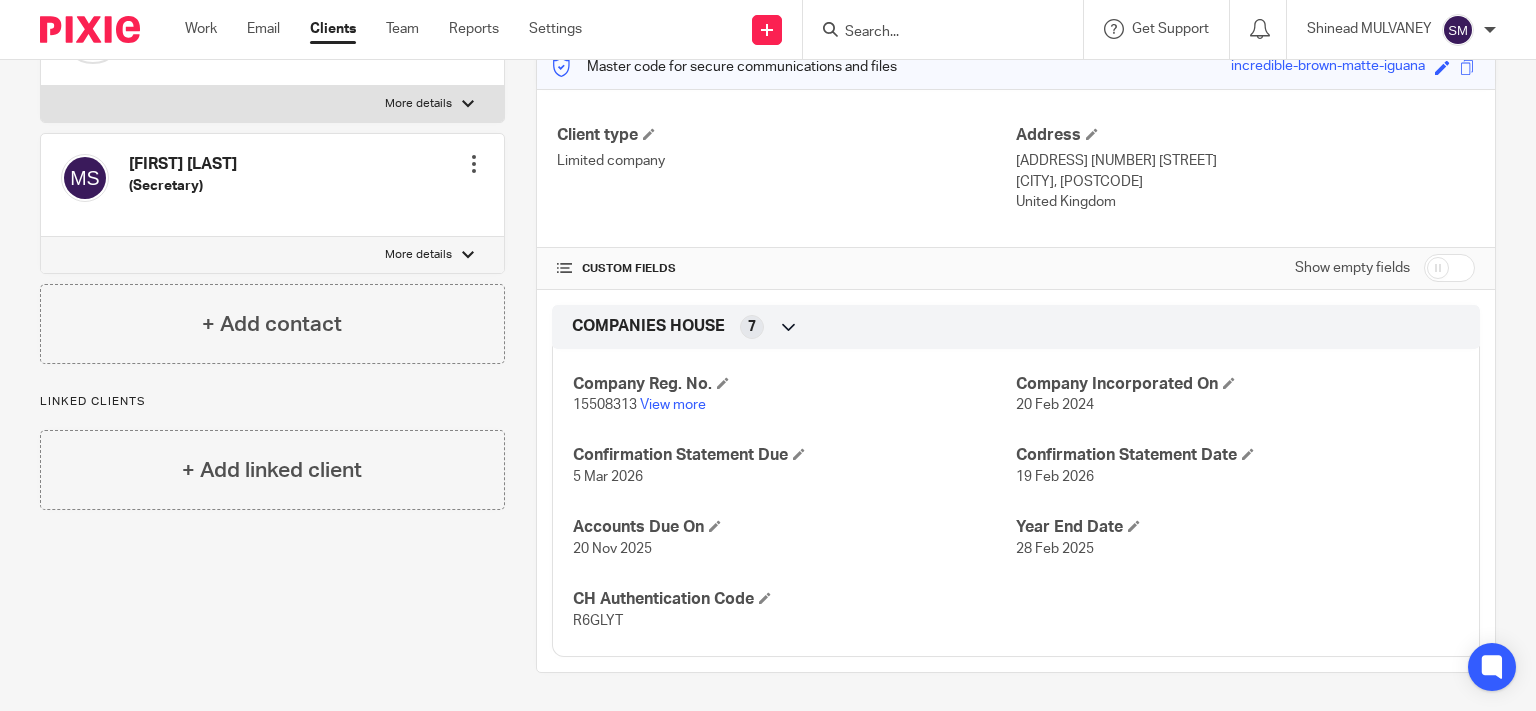 click on "R6GLYT" at bounding box center [598, 621] 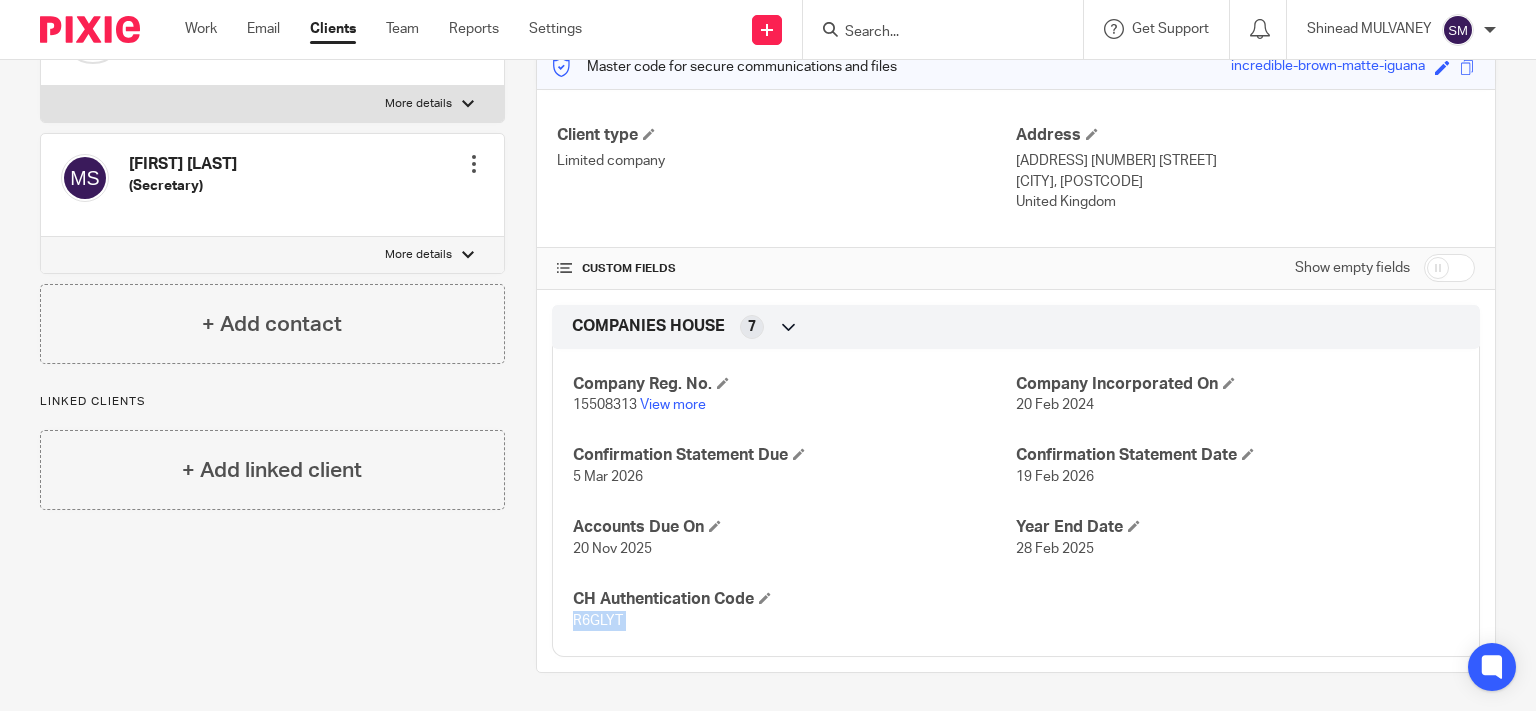 click on "R6GLYT" at bounding box center (598, 621) 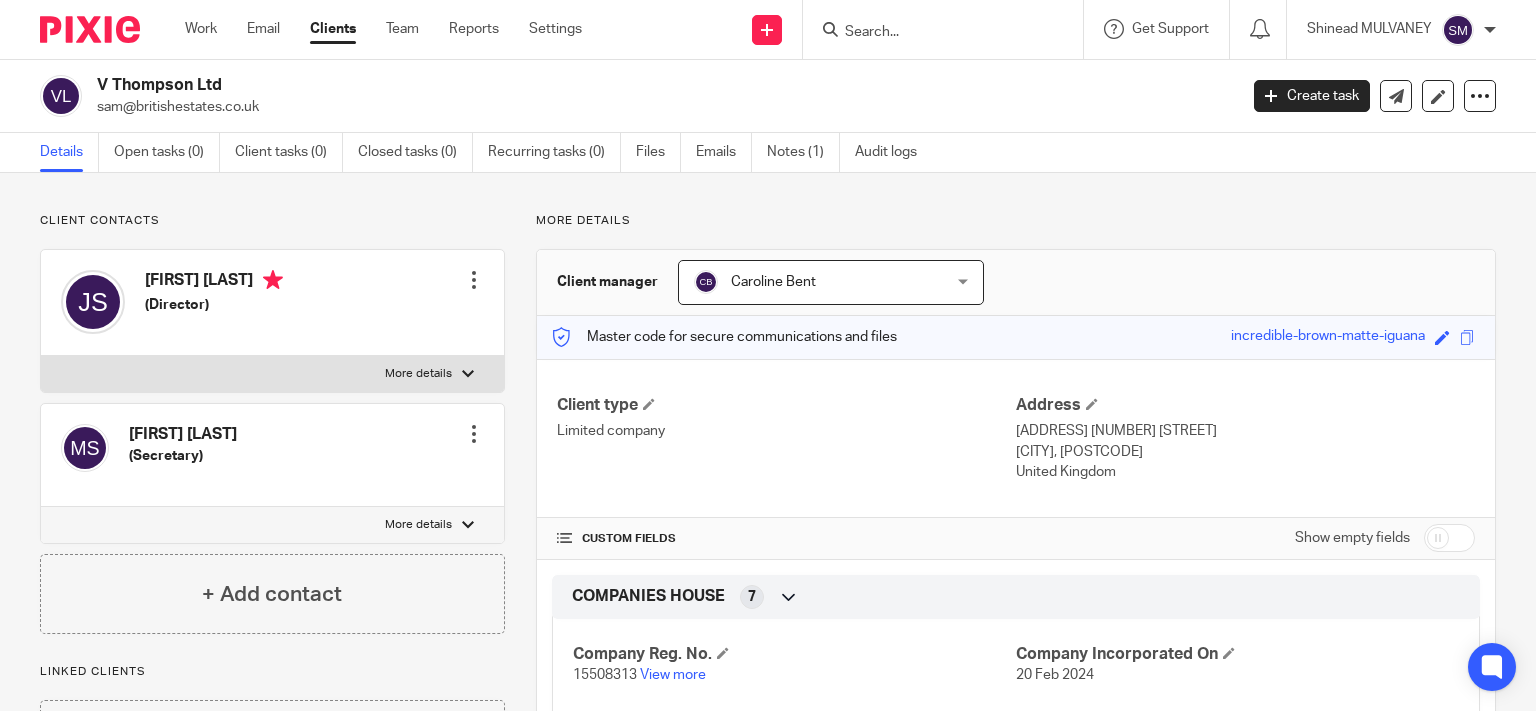 click on "15508313   View more" at bounding box center (794, 675) 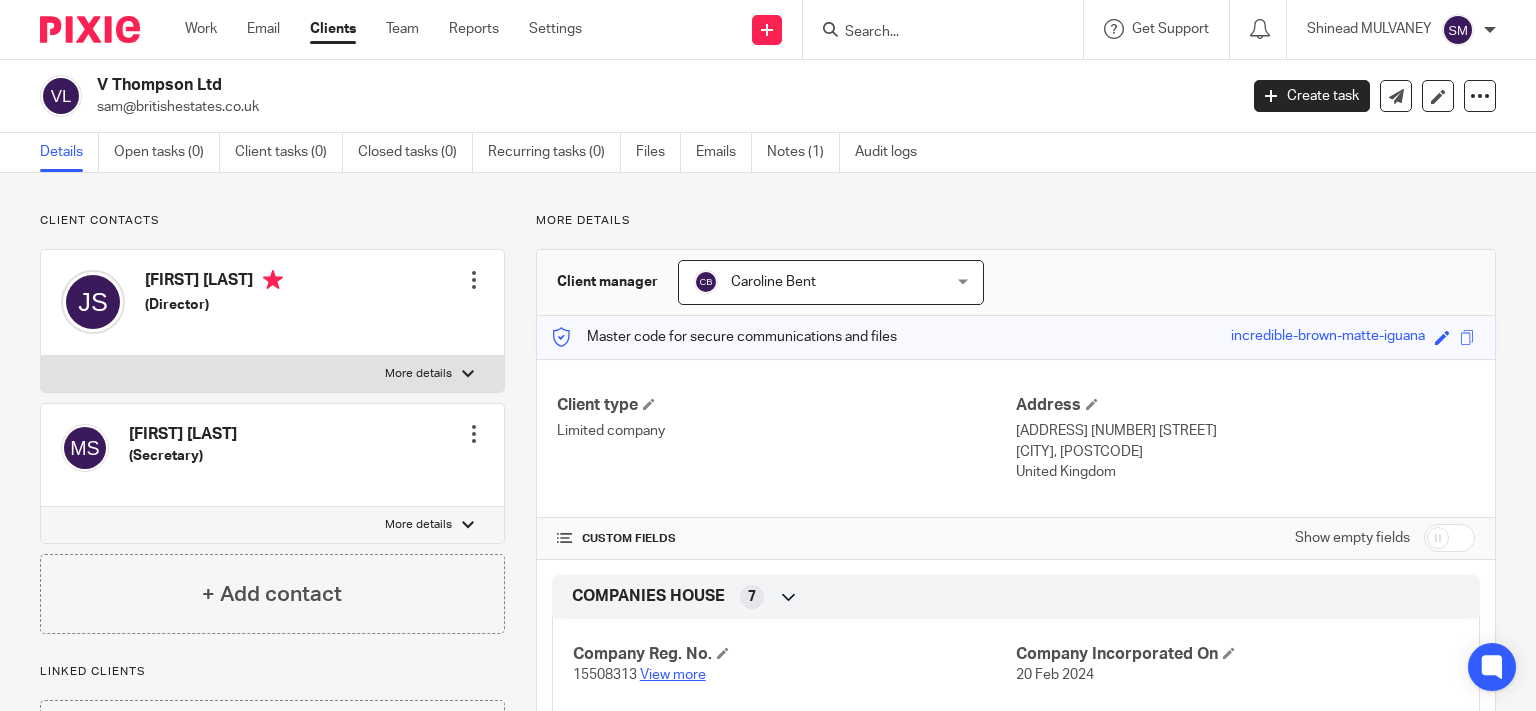 click on "View more" at bounding box center [673, 675] 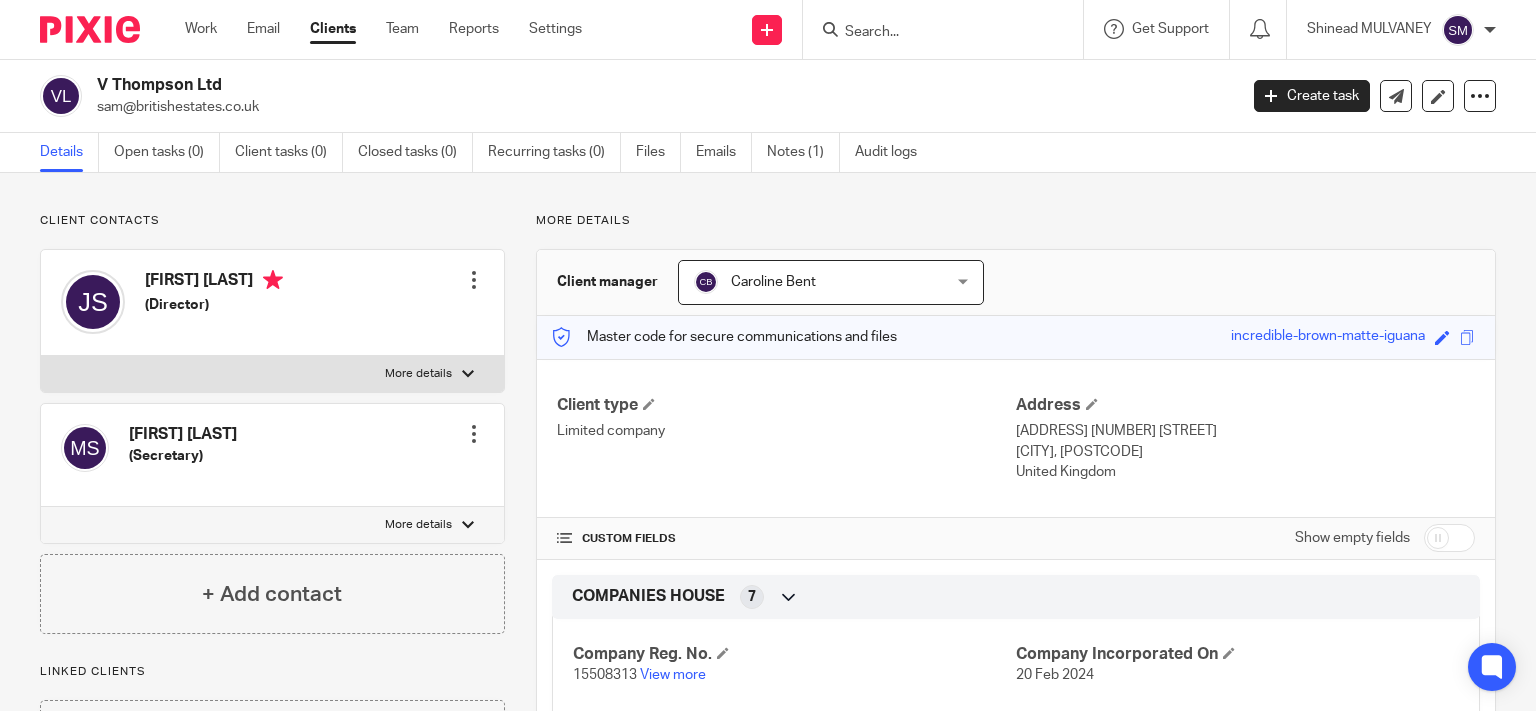 click at bounding box center [933, 33] 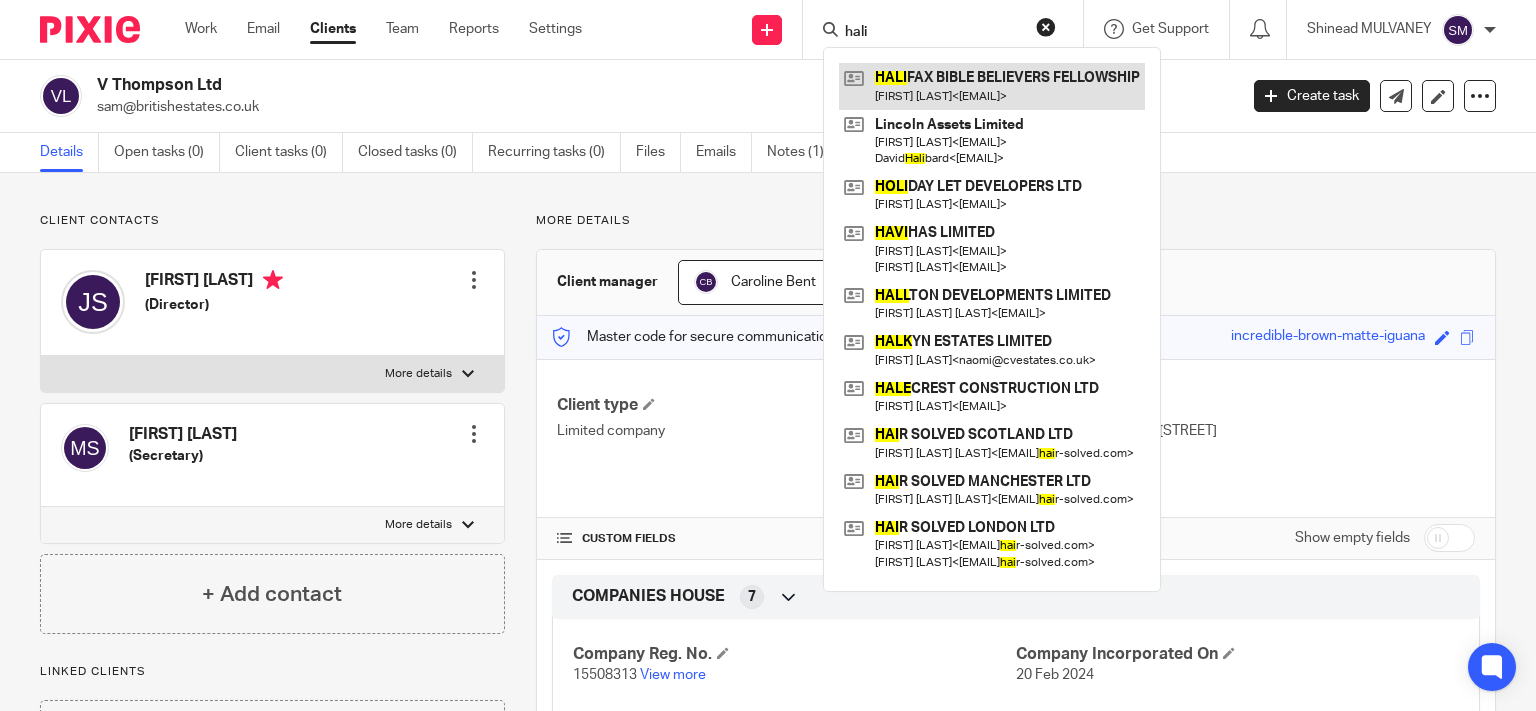 type on "hali" 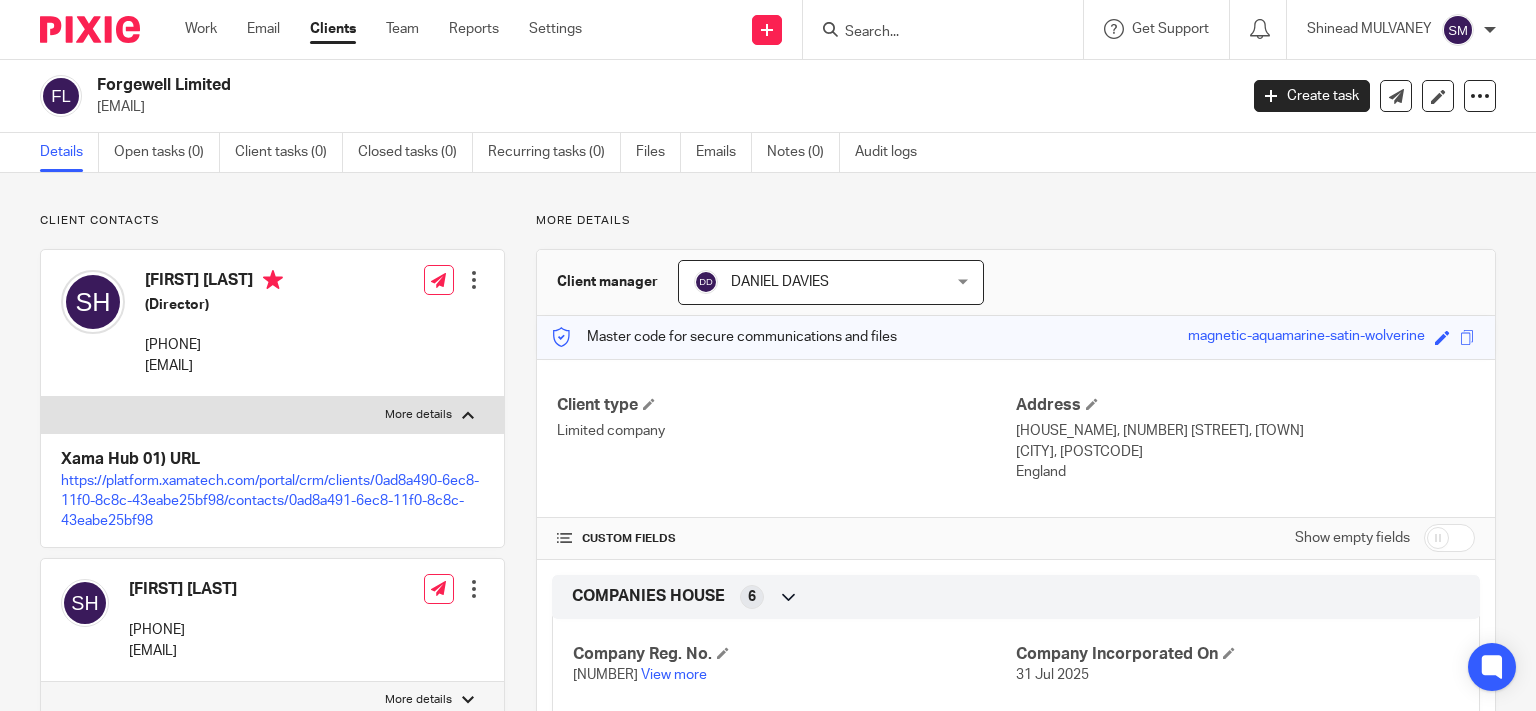 scroll, scrollTop: 0, scrollLeft: 0, axis: both 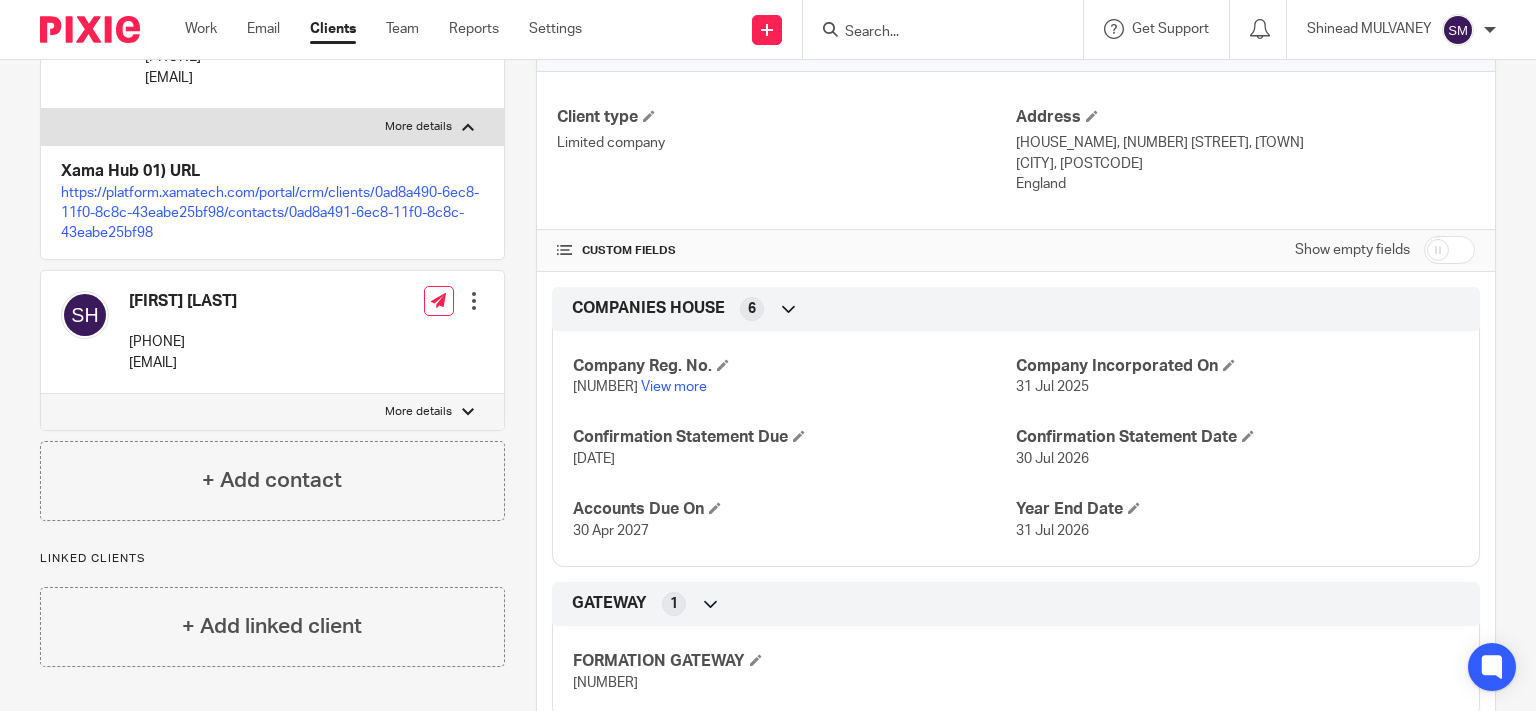click at bounding box center [933, 33] 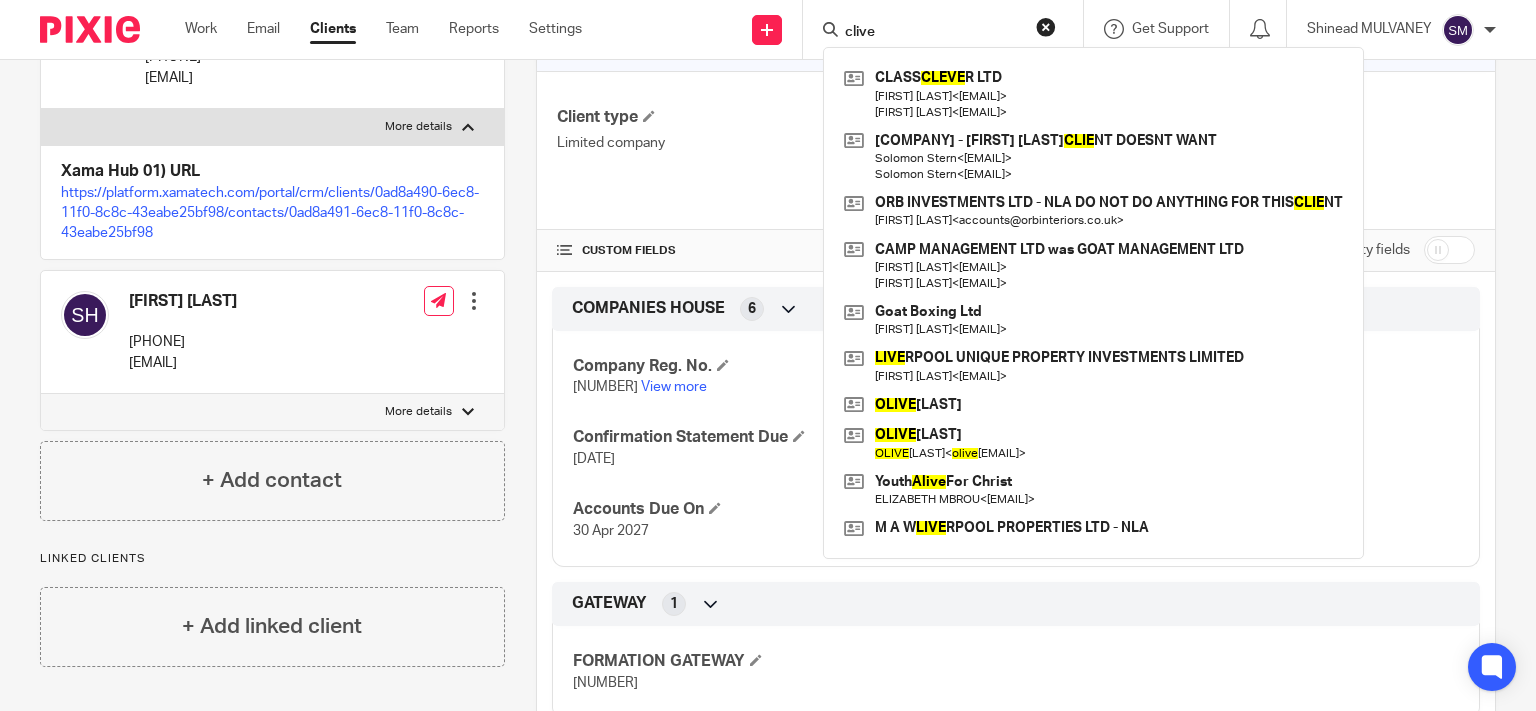 type on "clive" 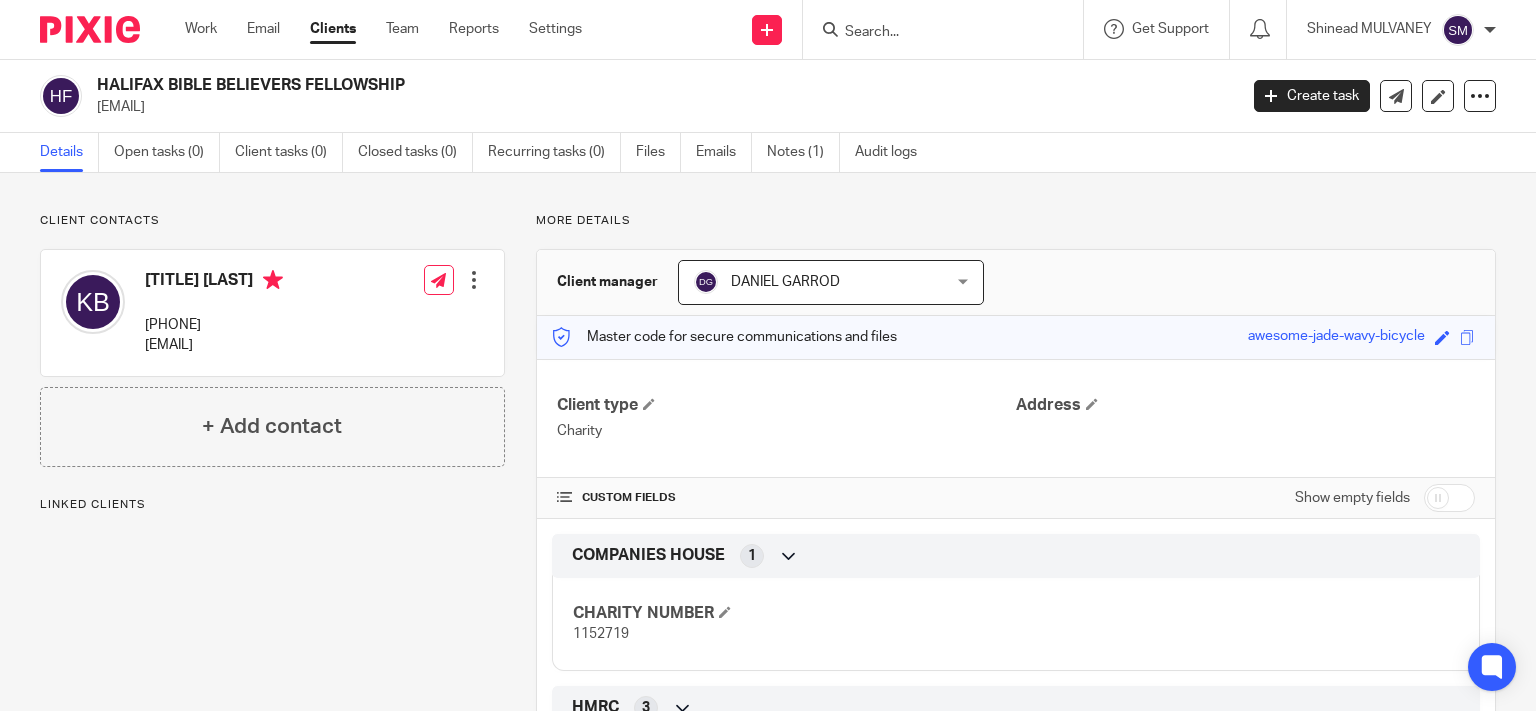 scroll, scrollTop: 0, scrollLeft: 0, axis: both 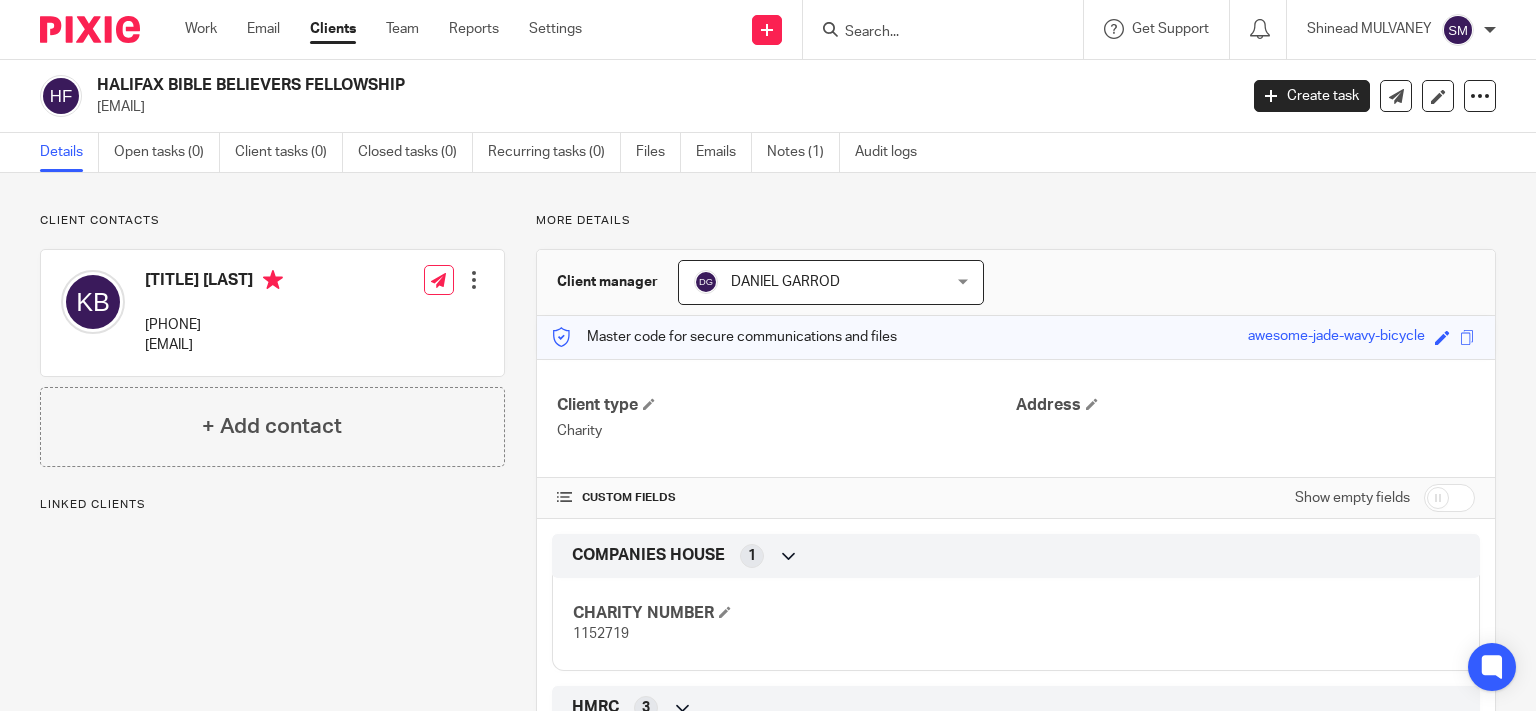 drag, startPoint x: 306, startPoint y: 80, endPoint x: 142, endPoint y: 78, distance: 164.01219 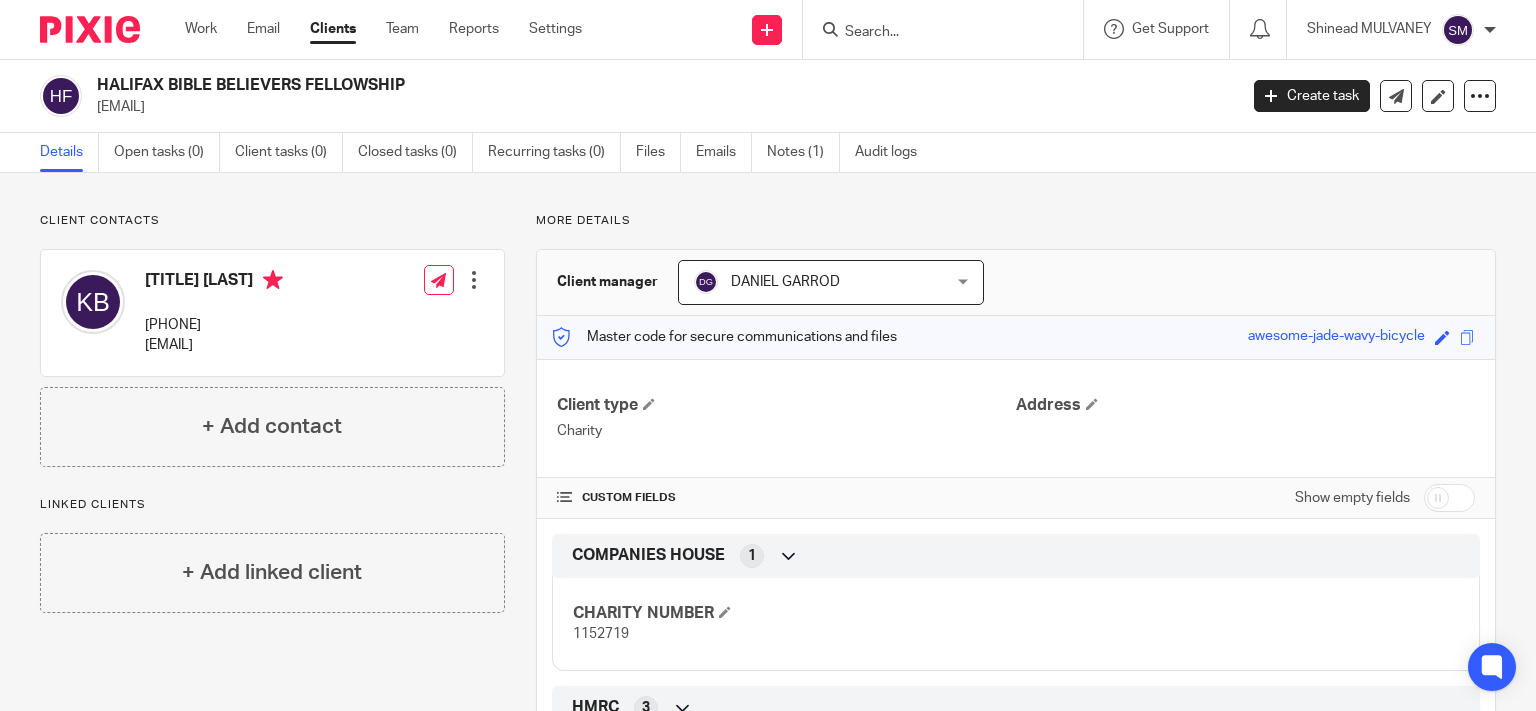 click at bounding box center (933, 33) 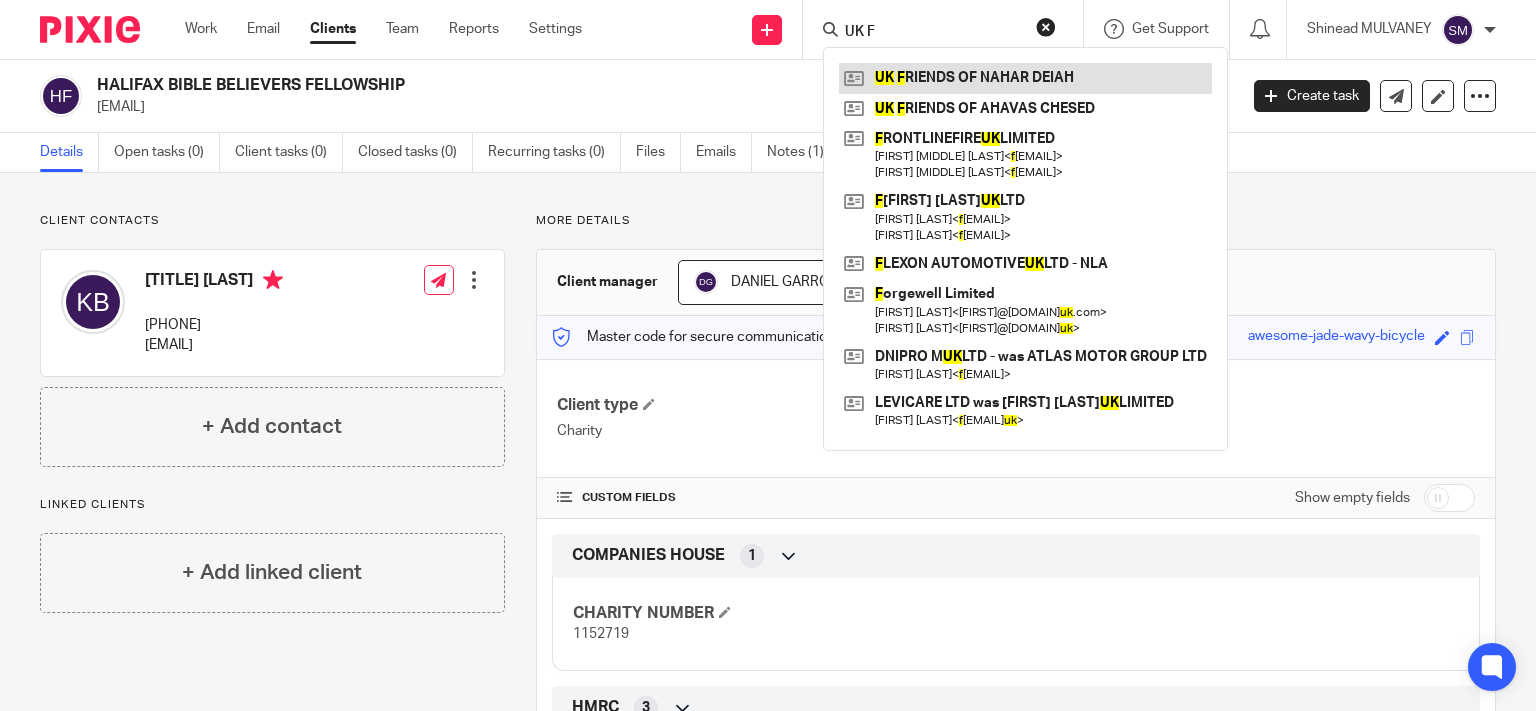 type on "UK F" 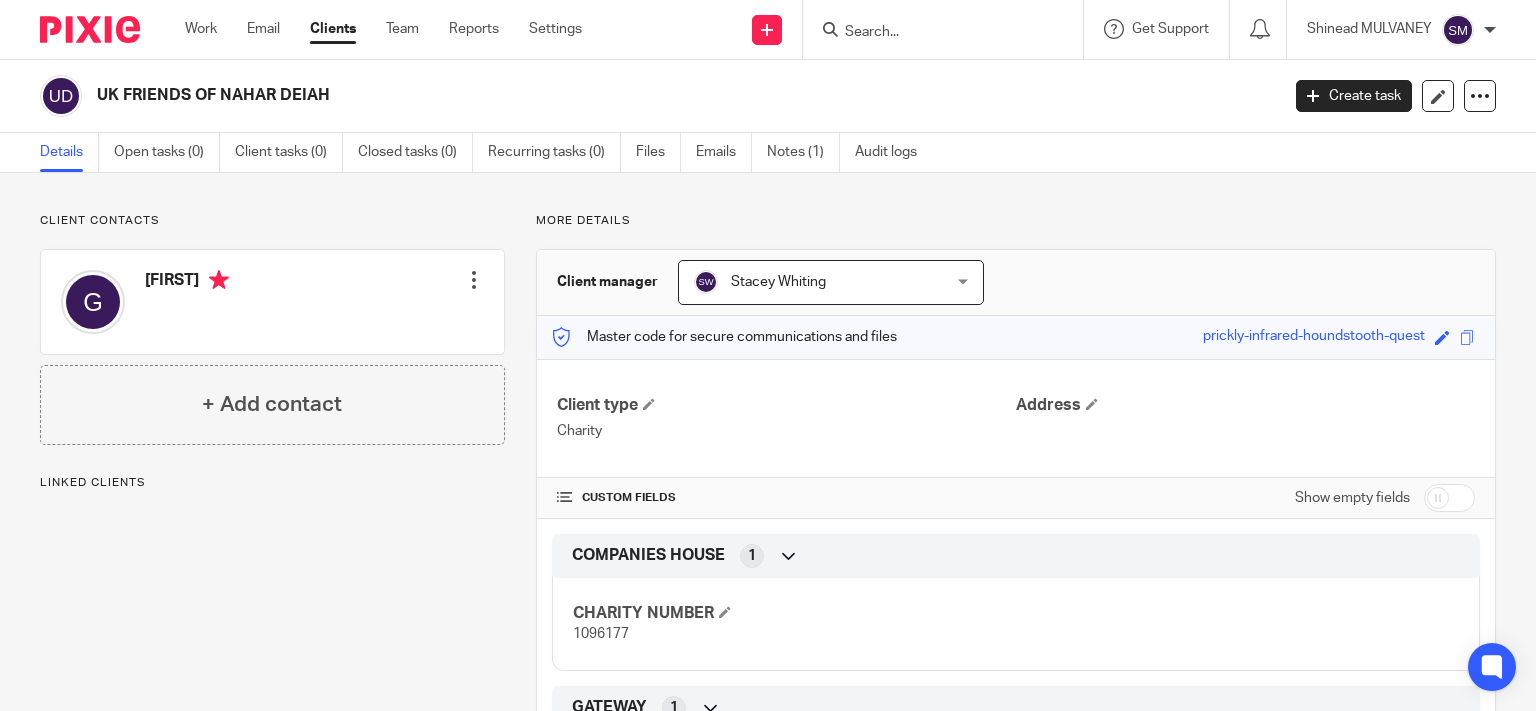 scroll, scrollTop: 0, scrollLeft: 0, axis: both 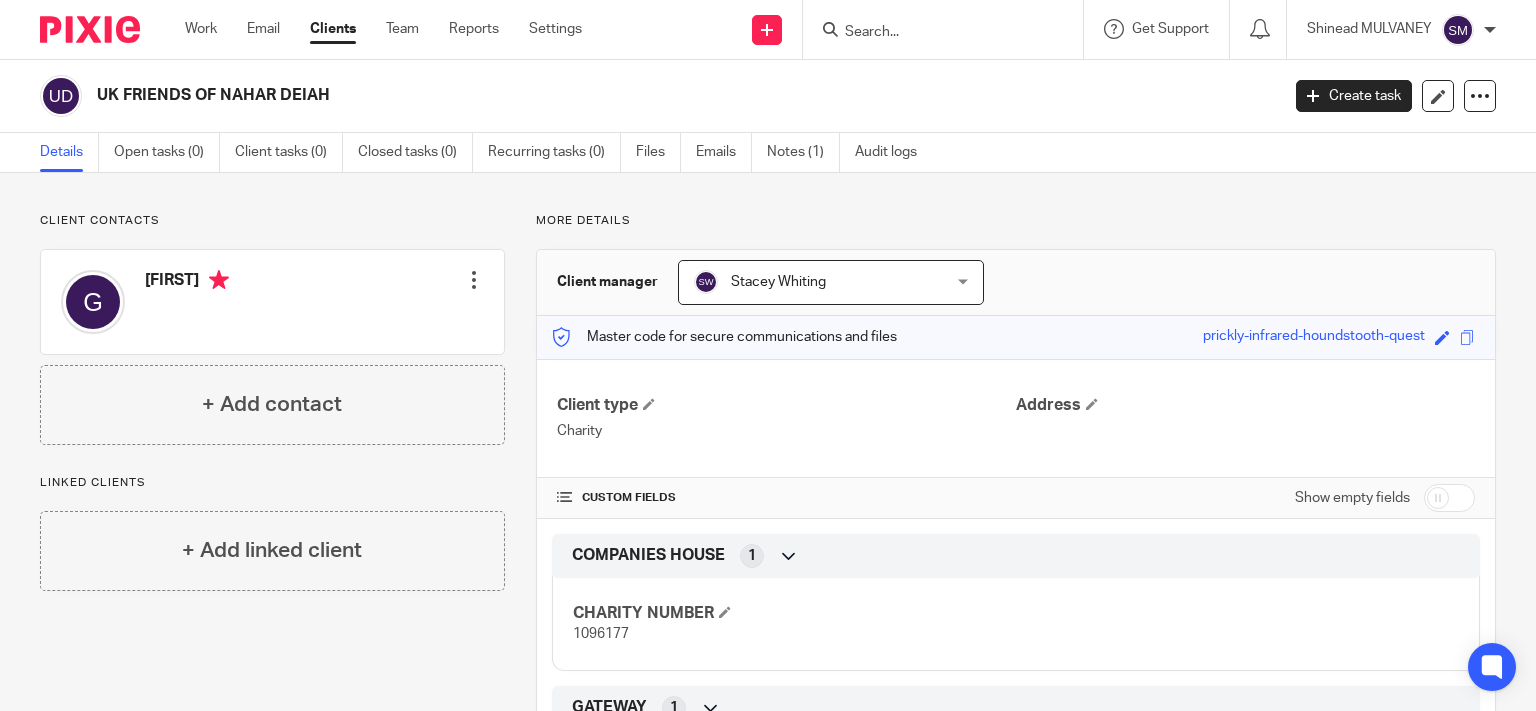 click at bounding box center [933, 33] 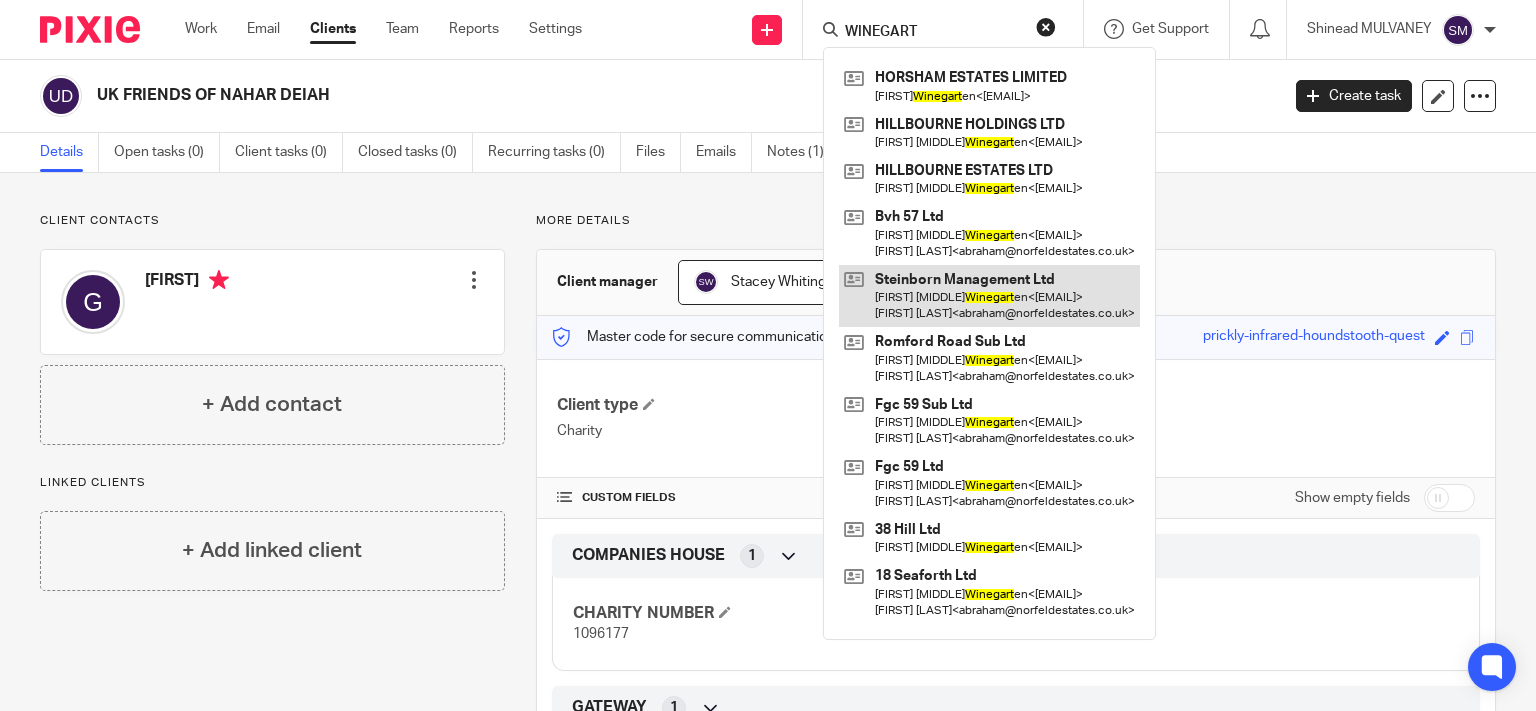 type on "WINEGART" 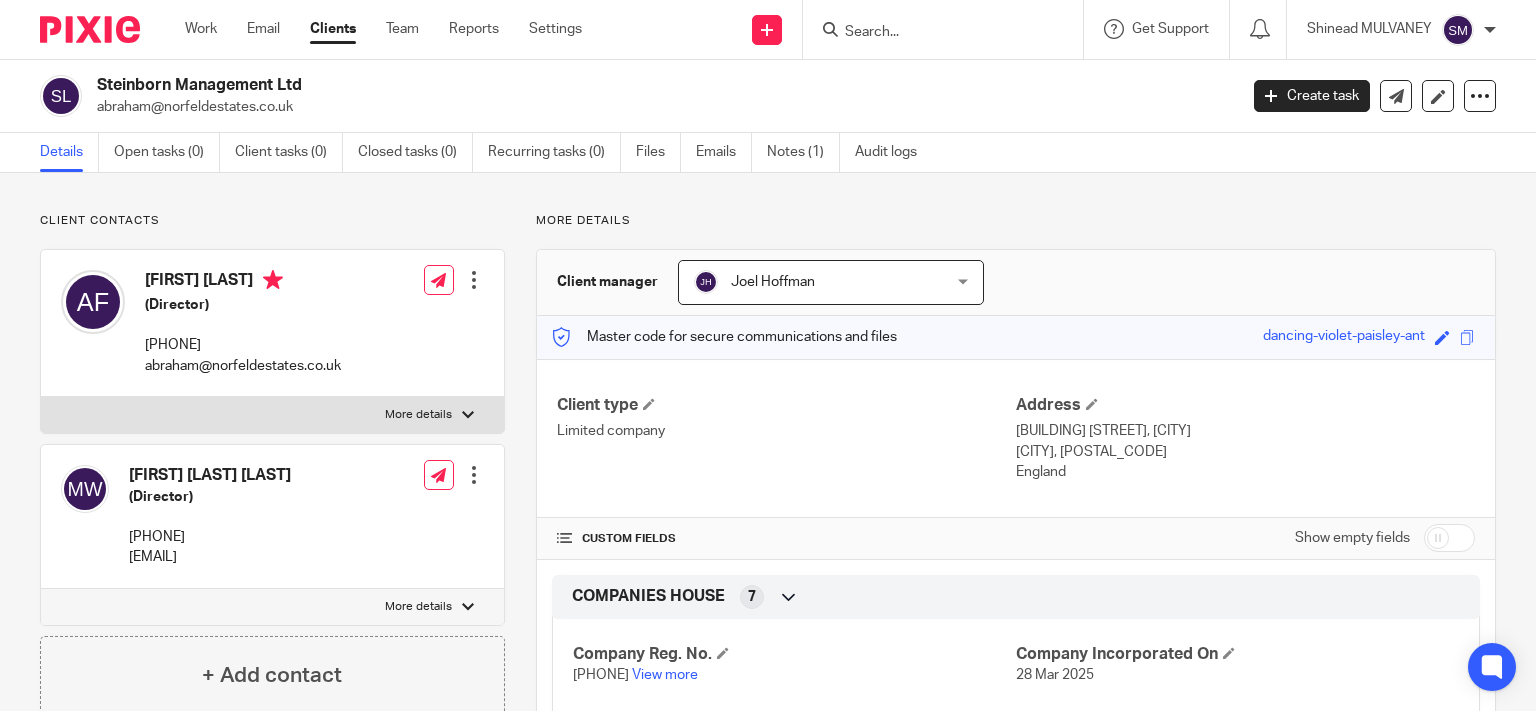 scroll, scrollTop: 0, scrollLeft: 0, axis: both 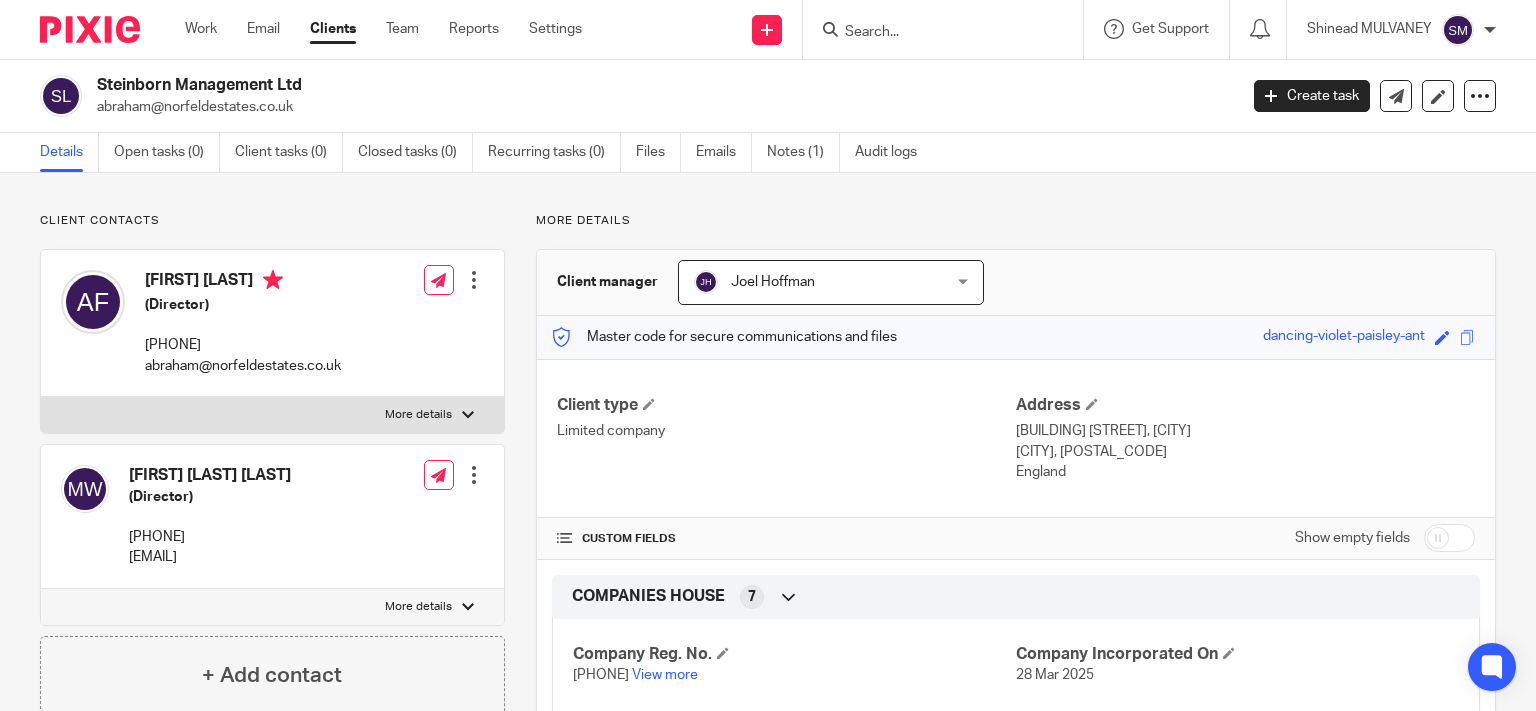 click at bounding box center [933, 33] 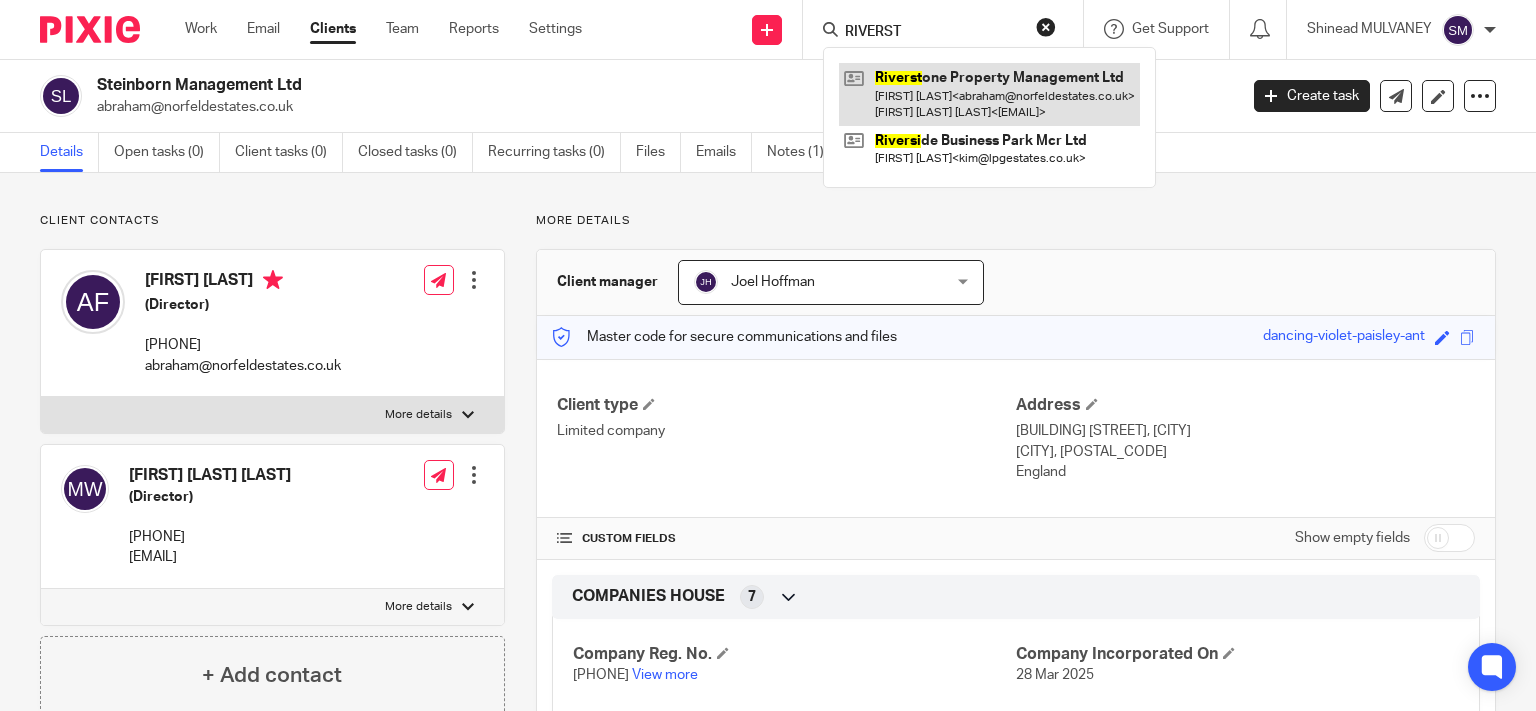 type on "RIVERST" 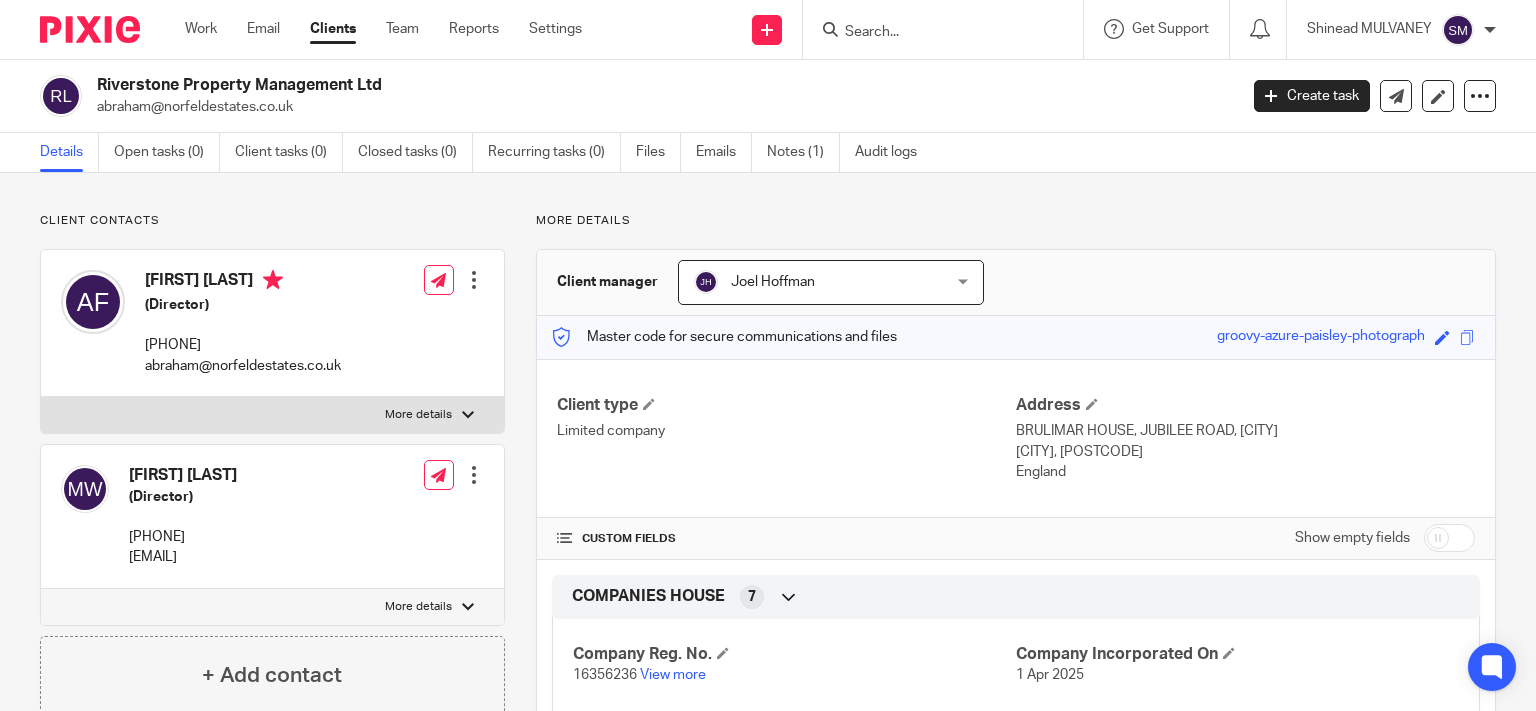 click on "abraham@norfeldestates.co.uk" at bounding box center [660, 107] 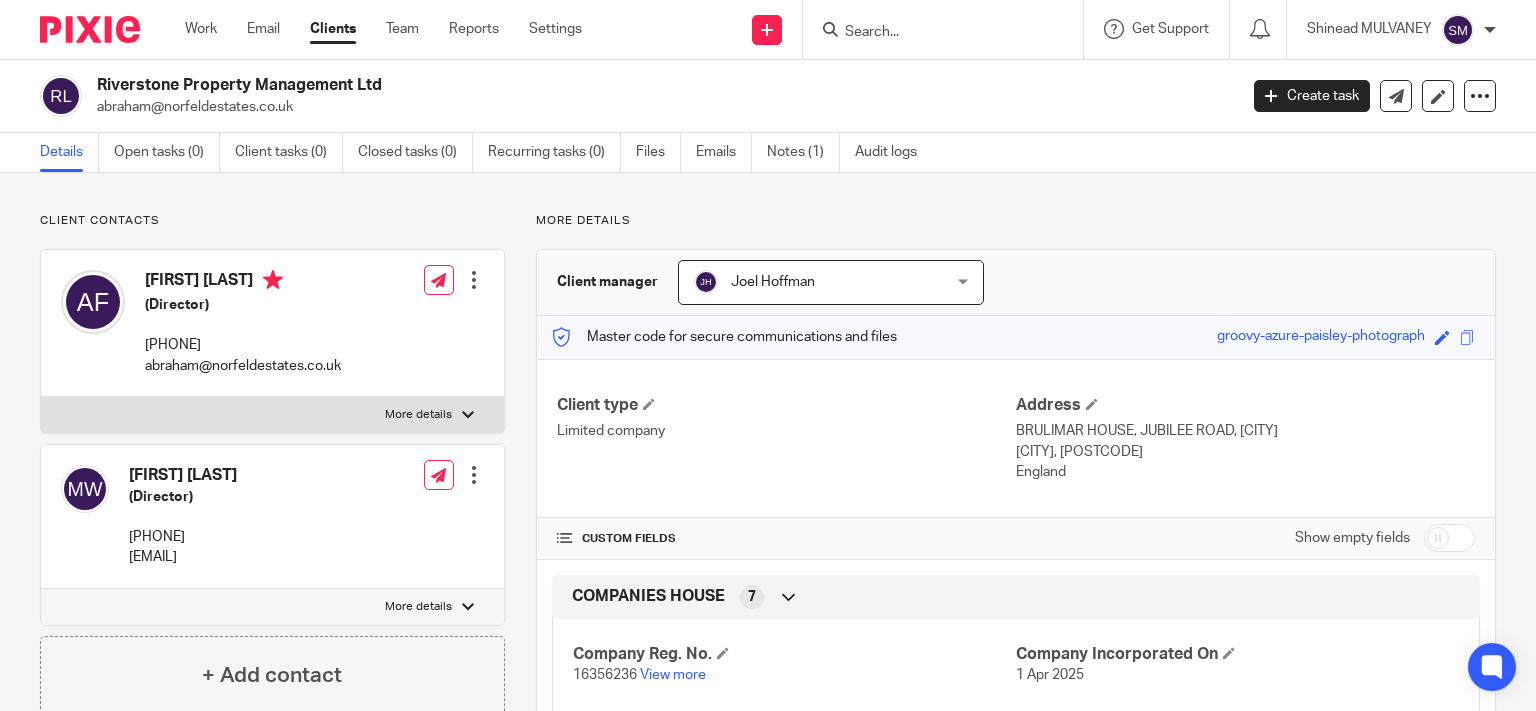 click on "[EMAIL]" at bounding box center (183, 557) 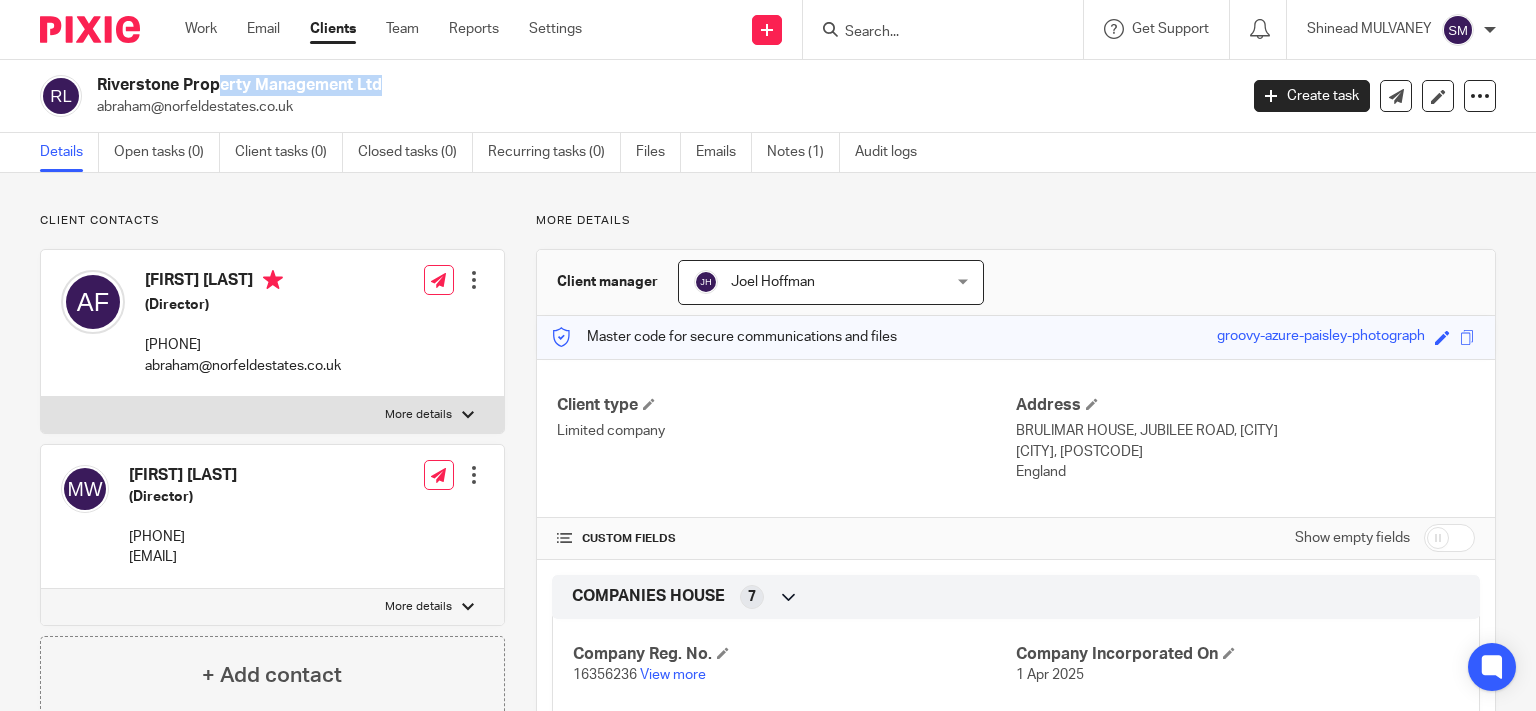 drag, startPoint x: 248, startPoint y: 85, endPoint x: 99, endPoint y: 64, distance: 150.4726 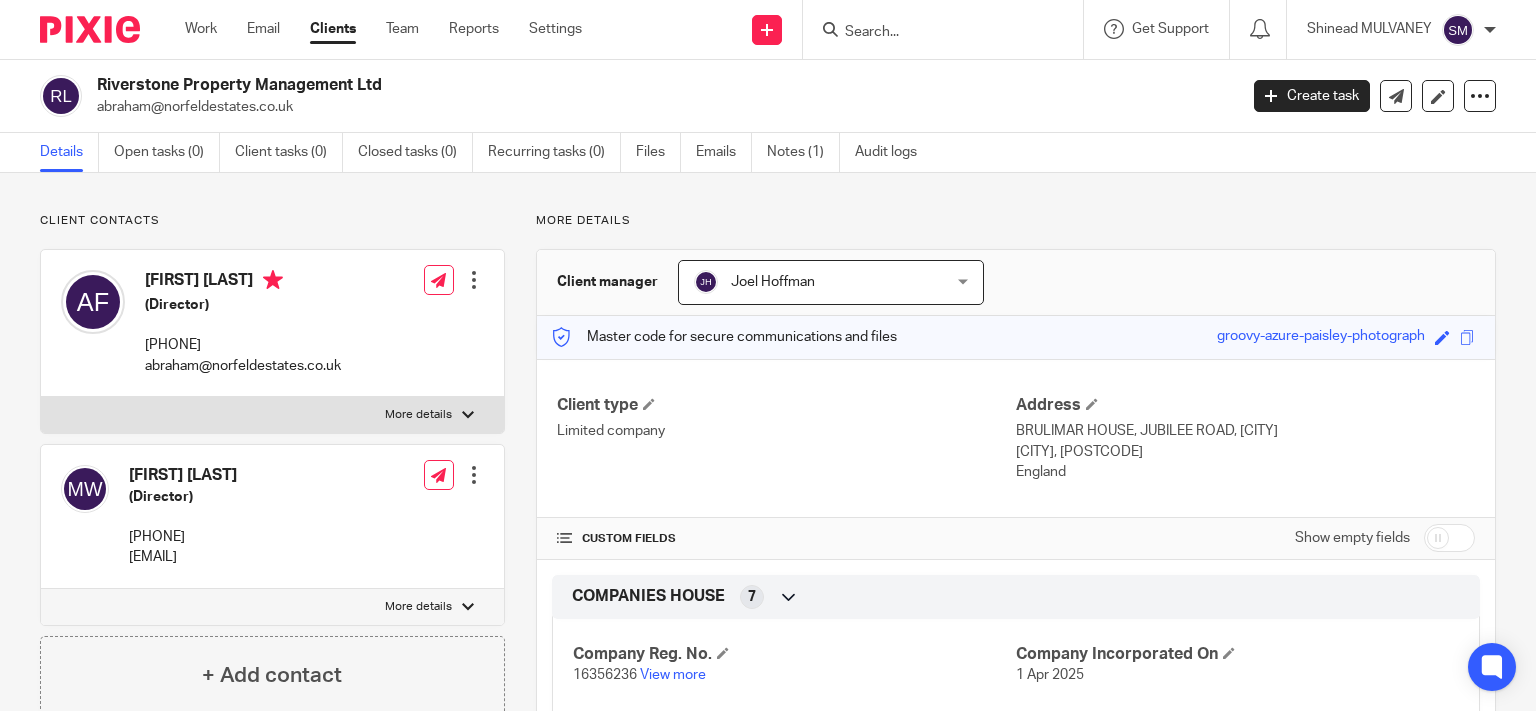 click at bounding box center [933, 33] 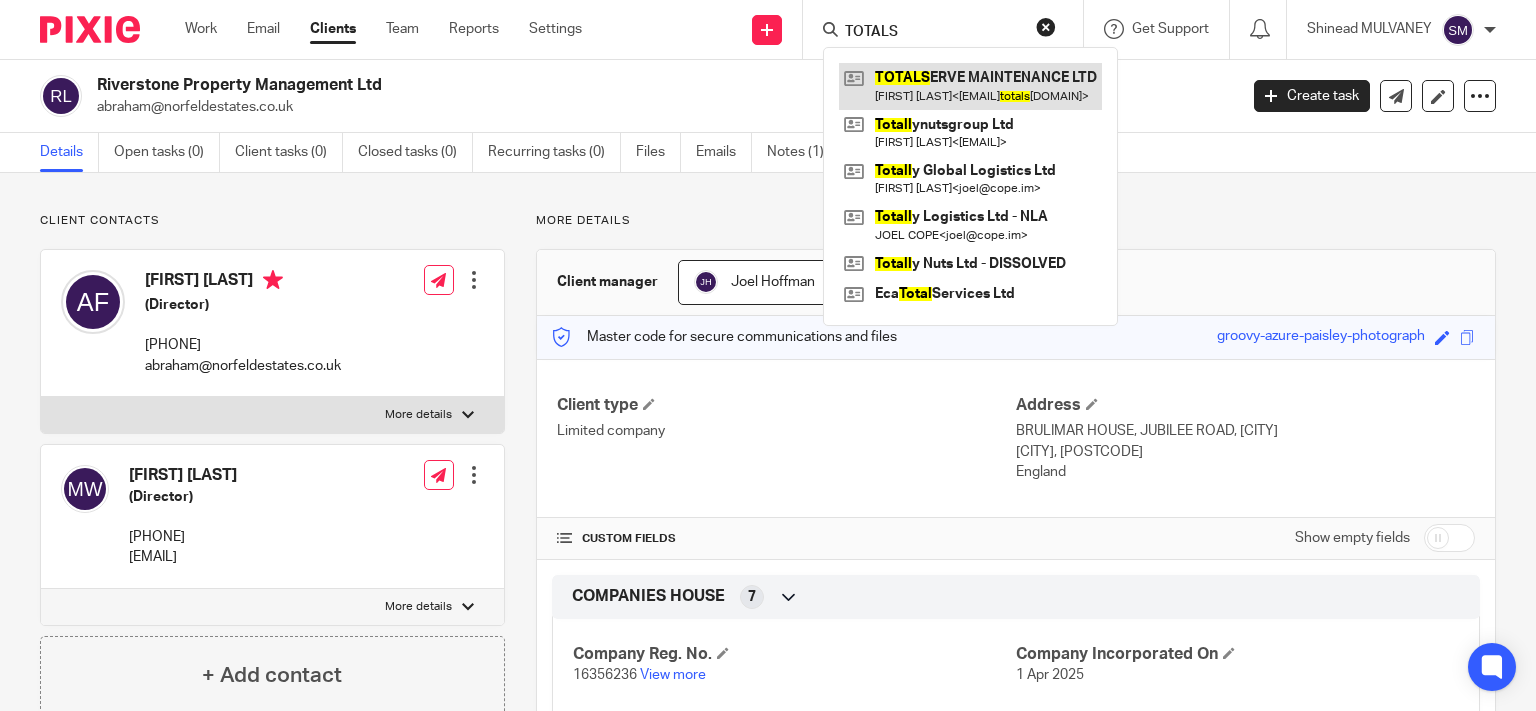 type on "TOTALS" 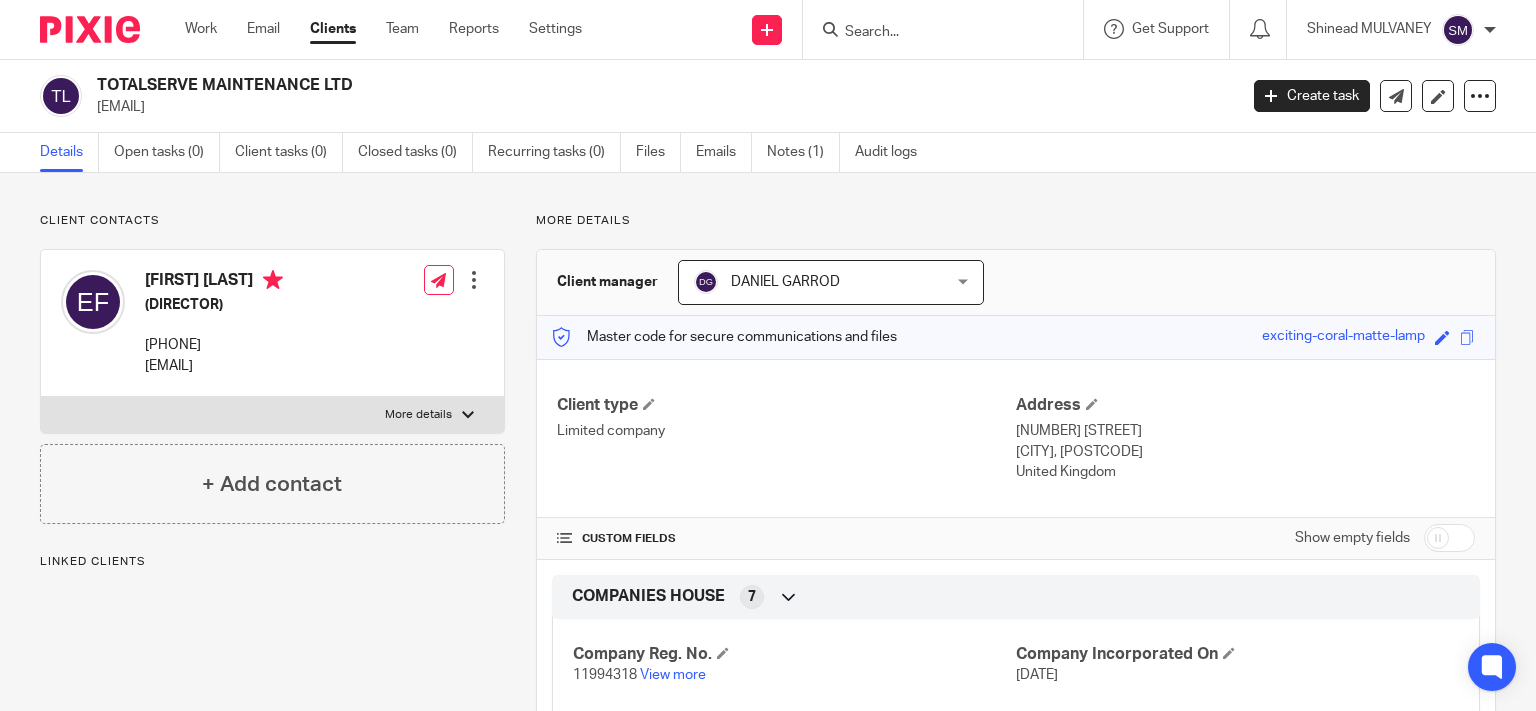 scroll, scrollTop: 0, scrollLeft: 0, axis: both 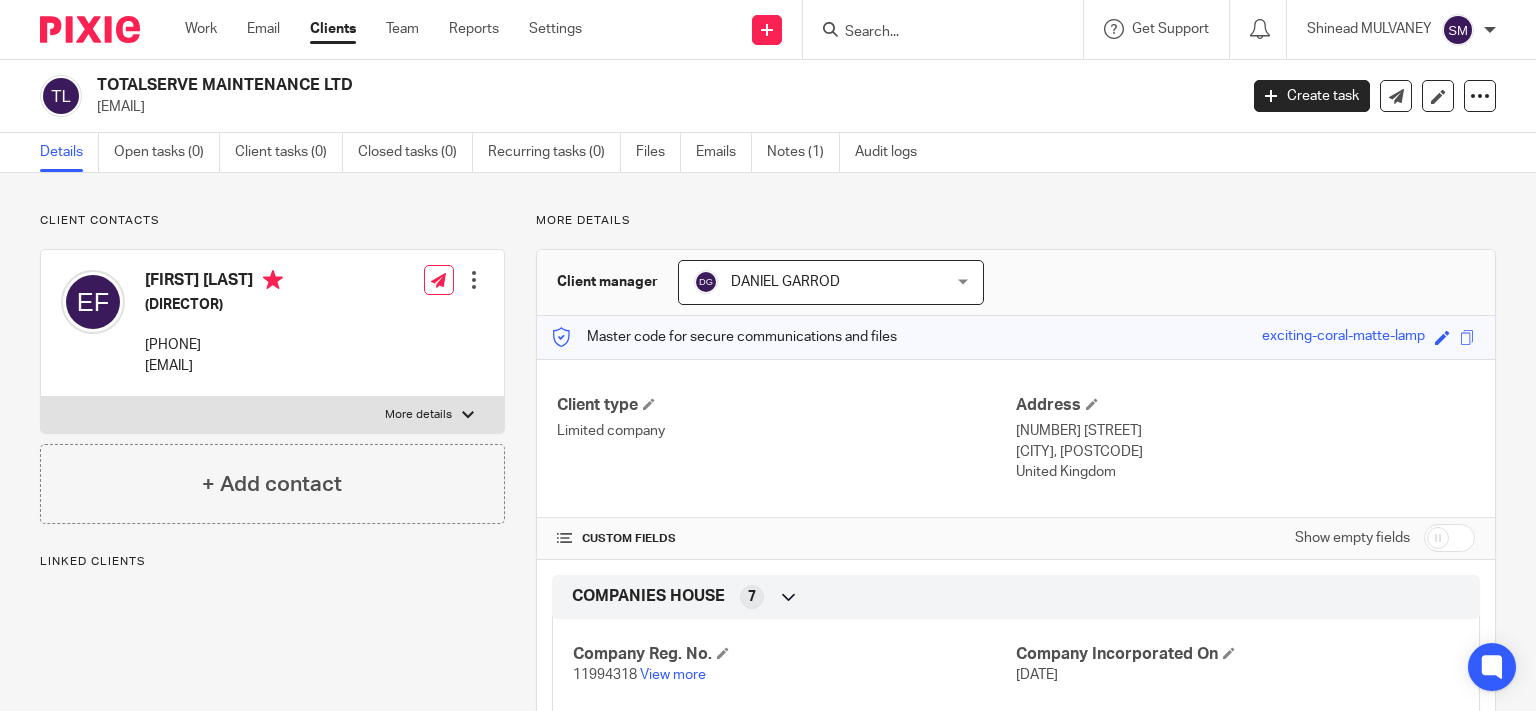 drag, startPoint x: 319, startPoint y: 78, endPoint x: 92, endPoint y: 70, distance: 227.14093 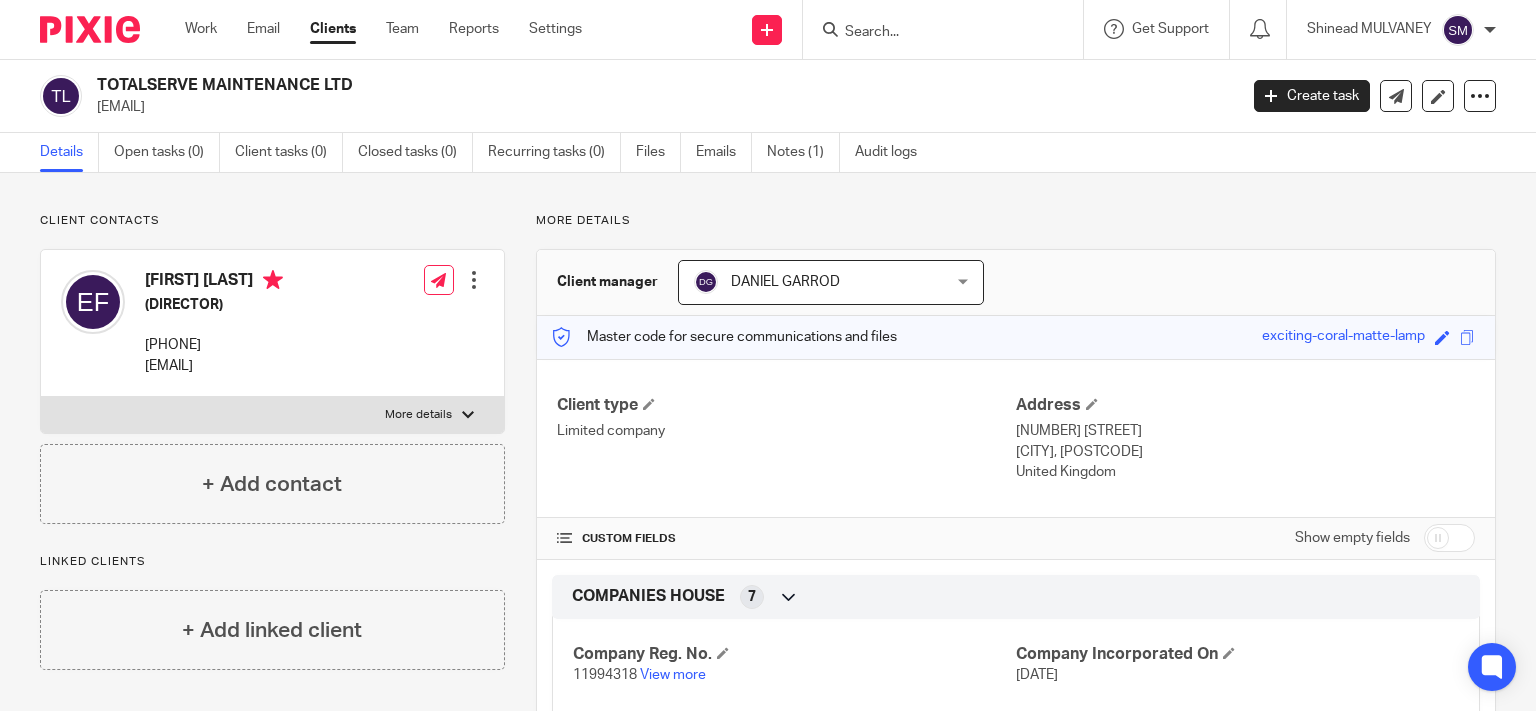 click at bounding box center (933, 33) 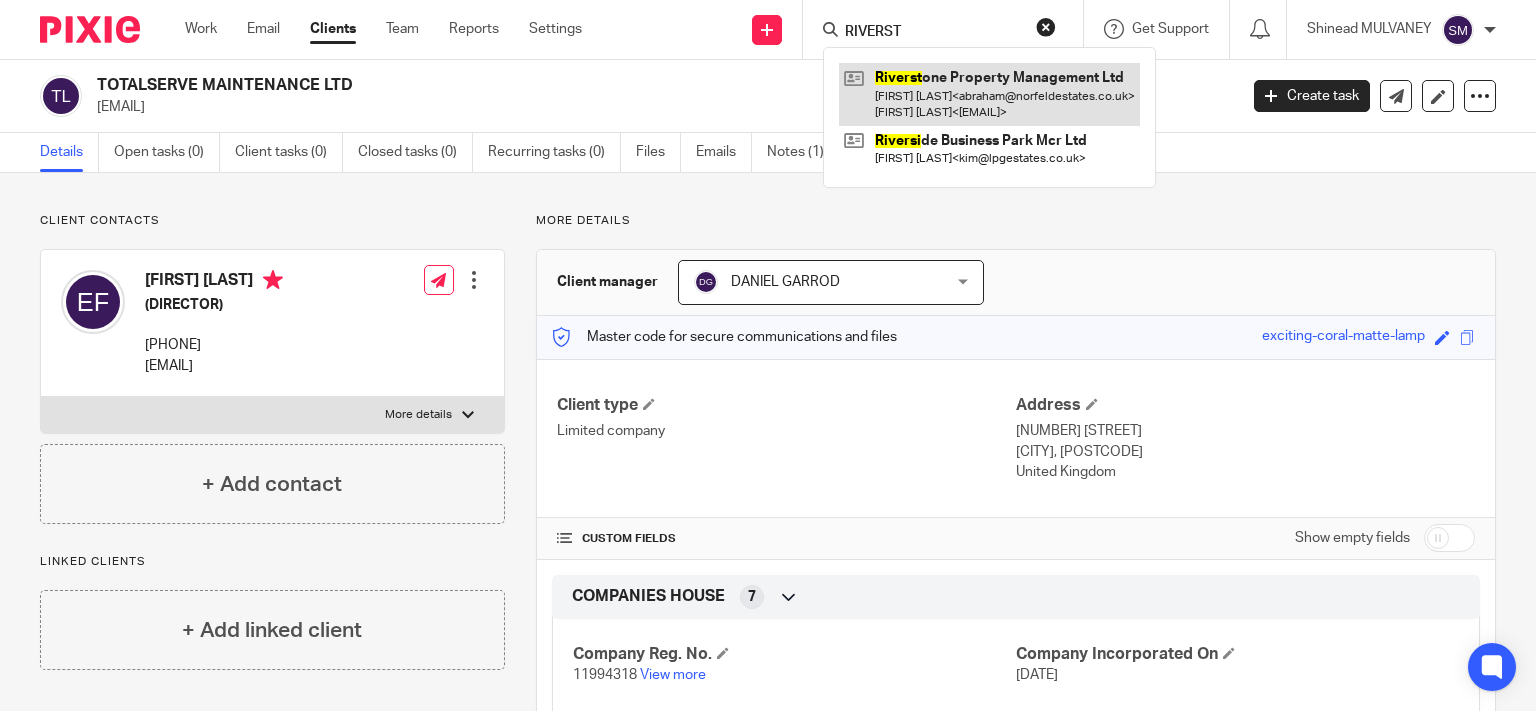 type on "RIVERST" 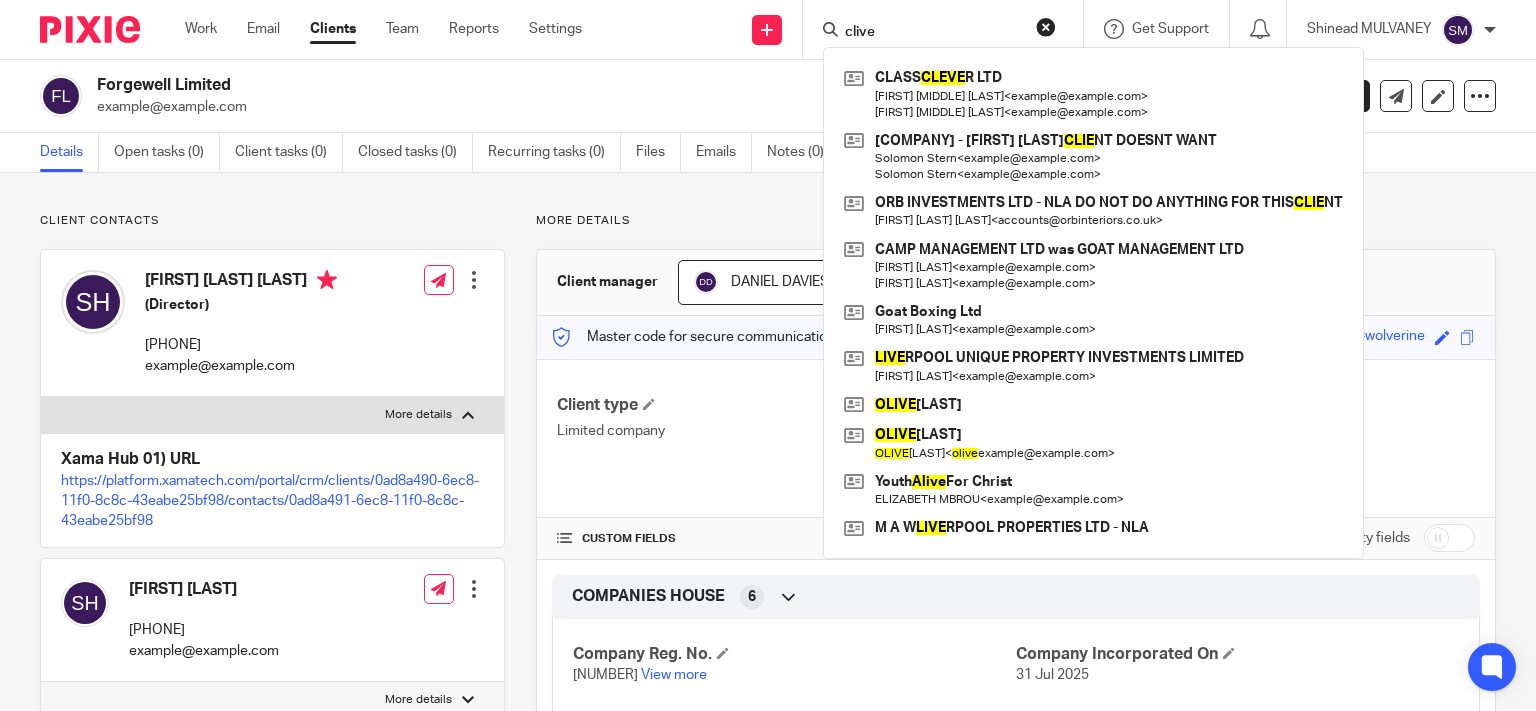 scroll, scrollTop: 0, scrollLeft: 0, axis: both 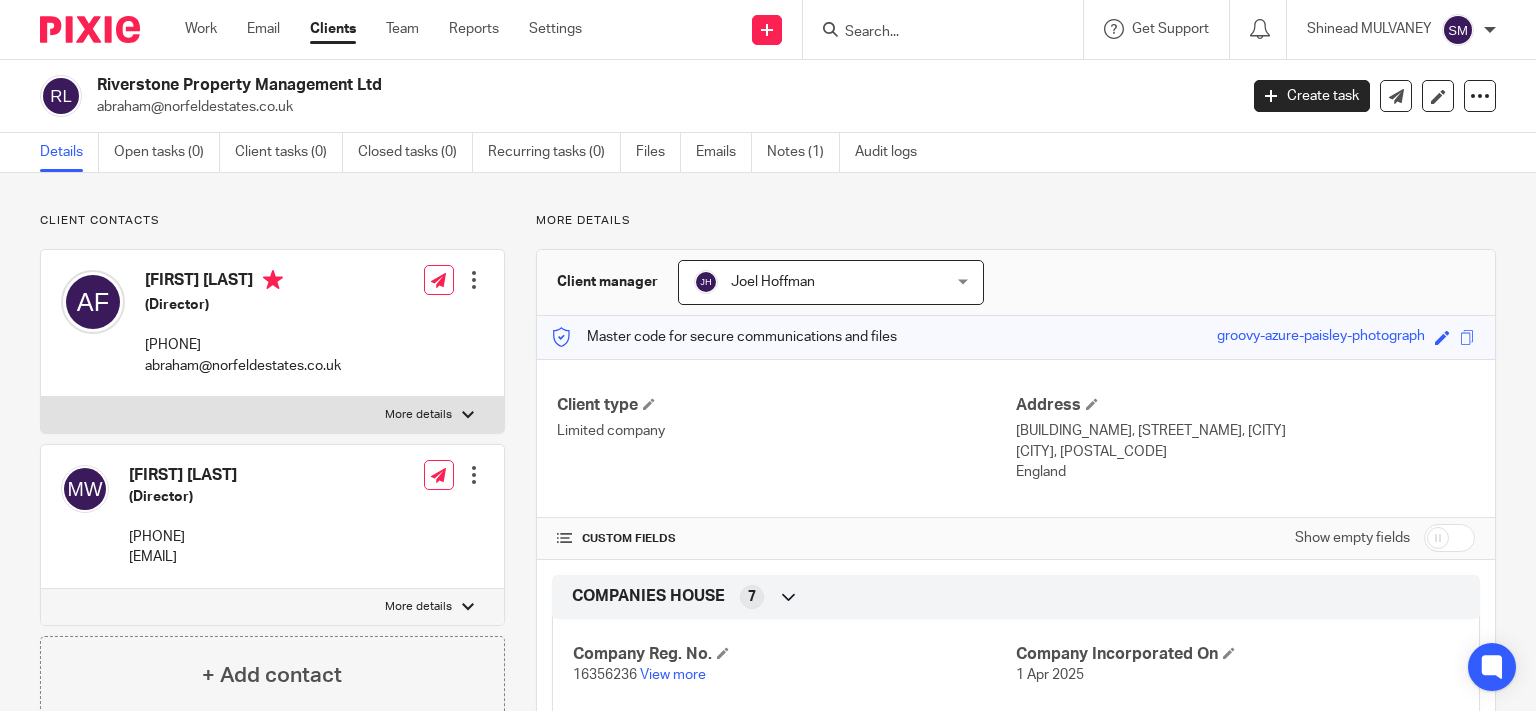 click on "mark@hillbourne.co.uk" at bounding box center (183, 557) 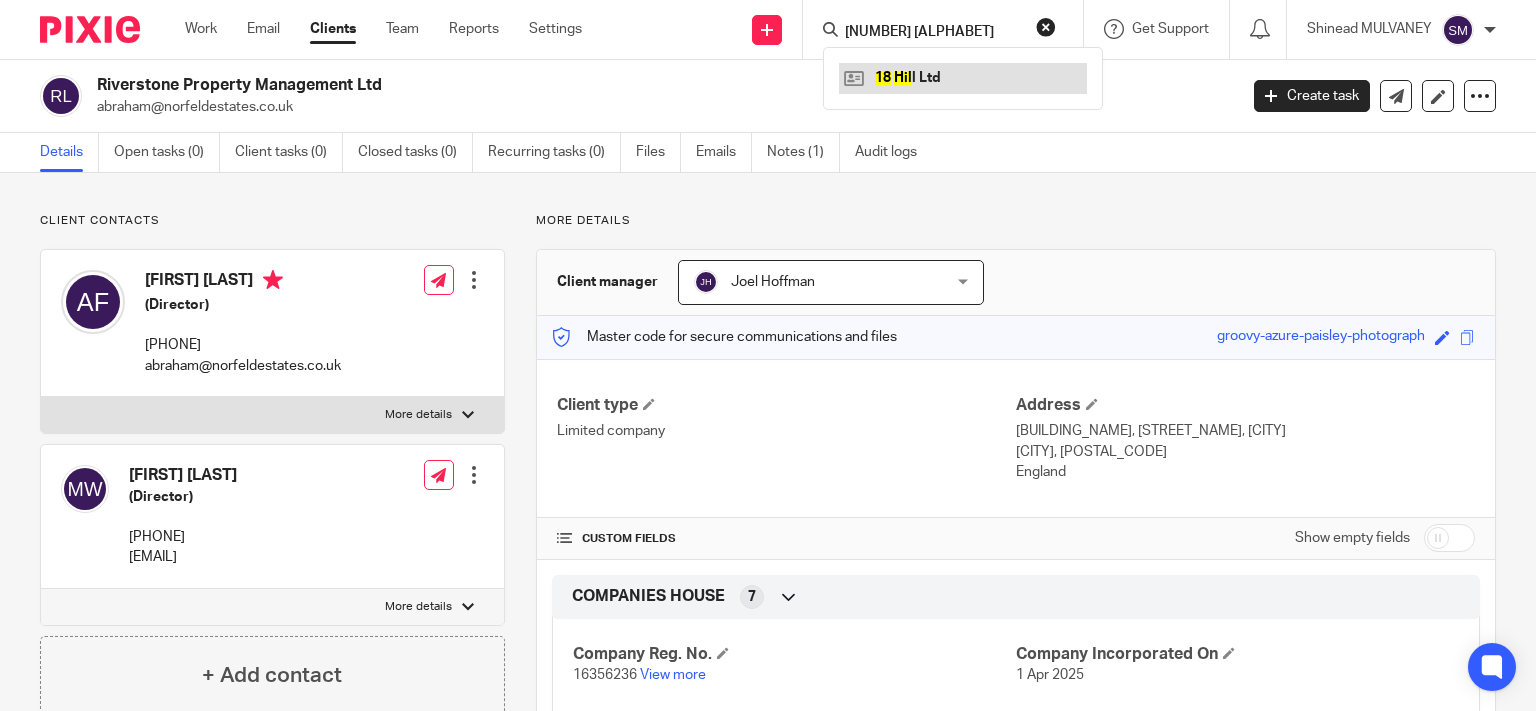 type on "18 HI.L" 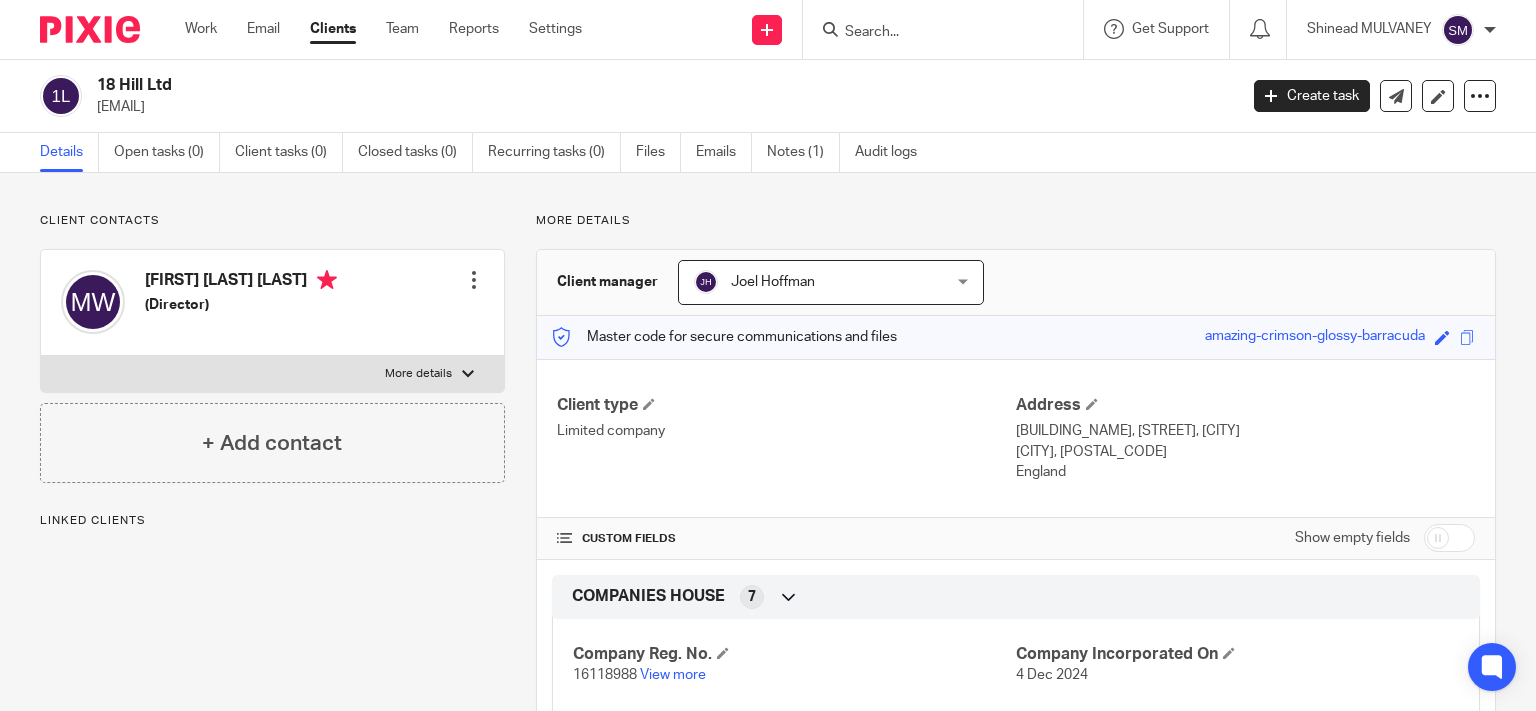 scroll, scrollTop: 0, scrollLeft: 0, axis: both 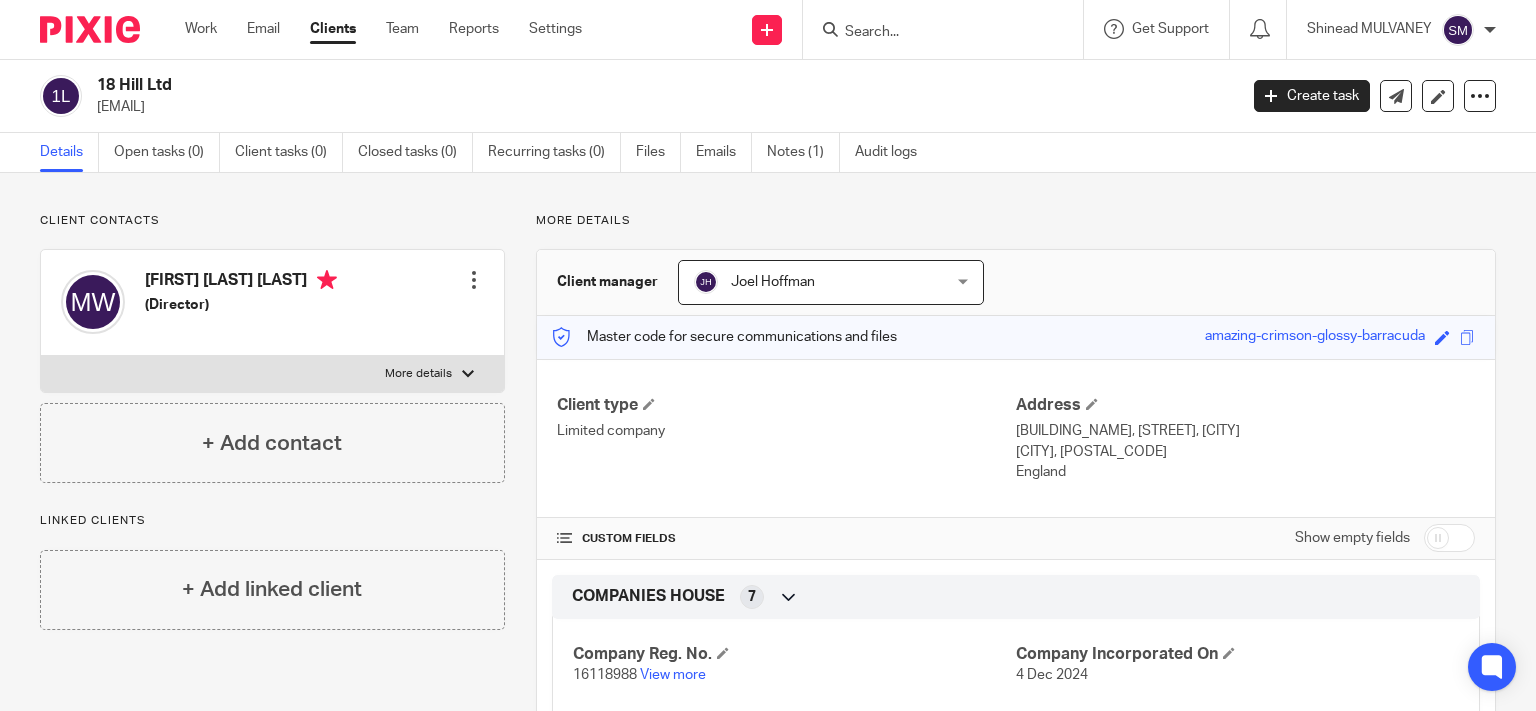 click at bounding box center (933, 33) 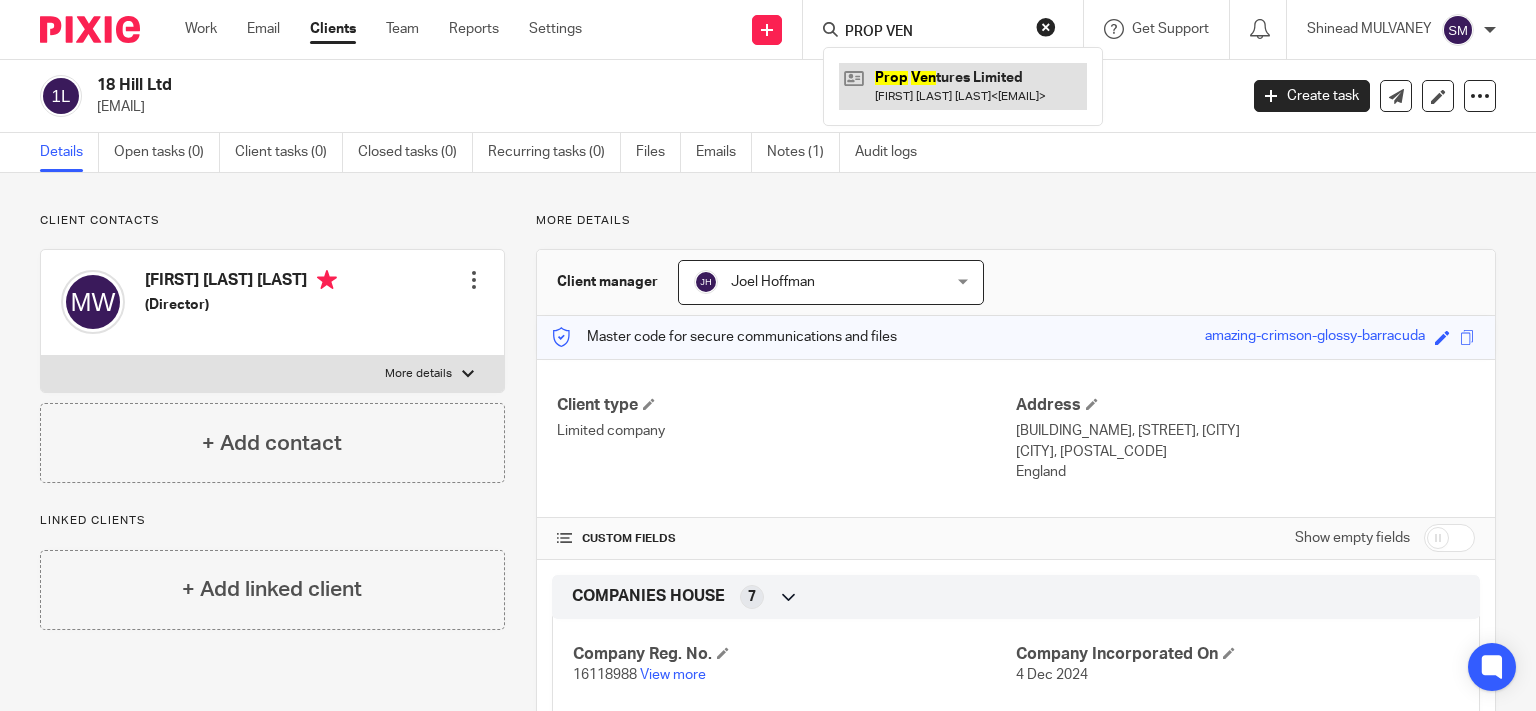 type on "PROP VEN" 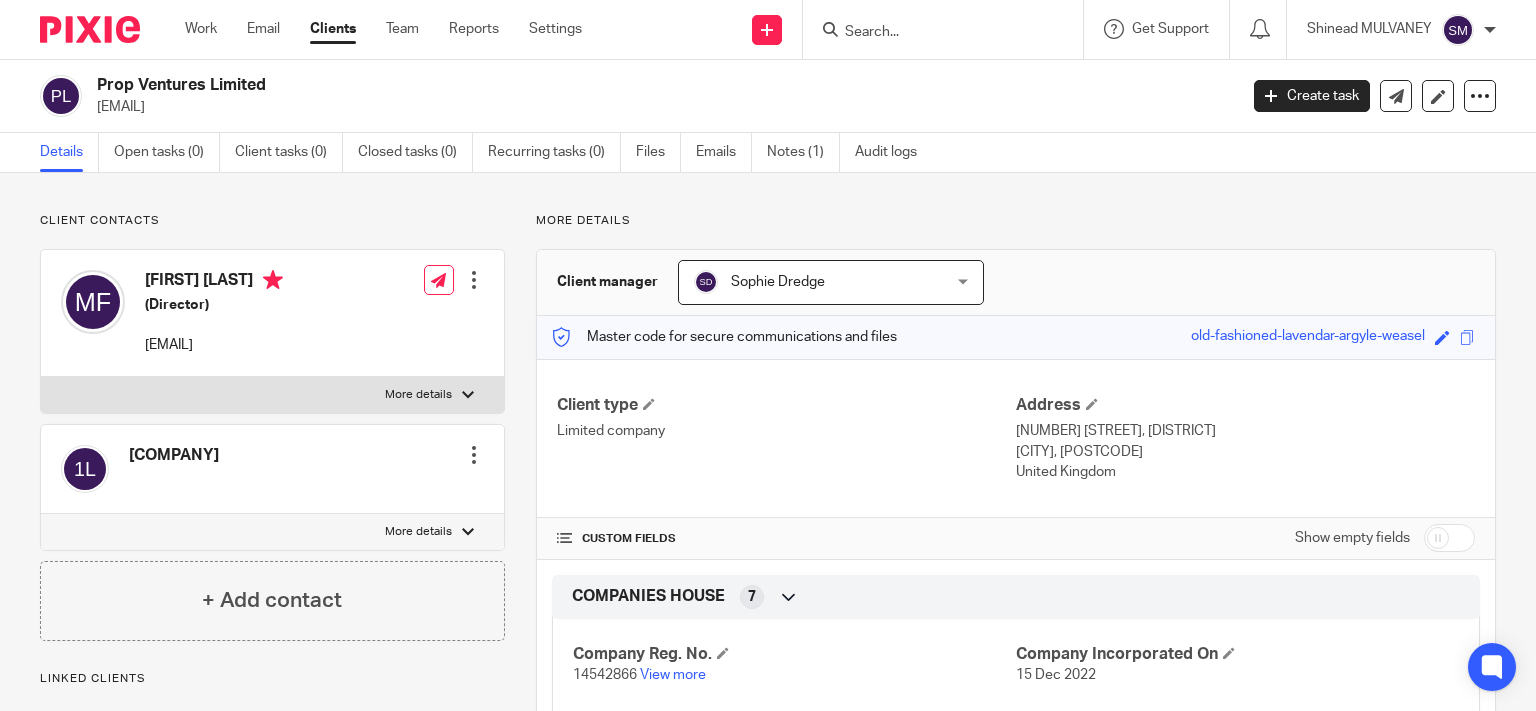 click on "[EMAIL]" at bounding box center (660, 107) 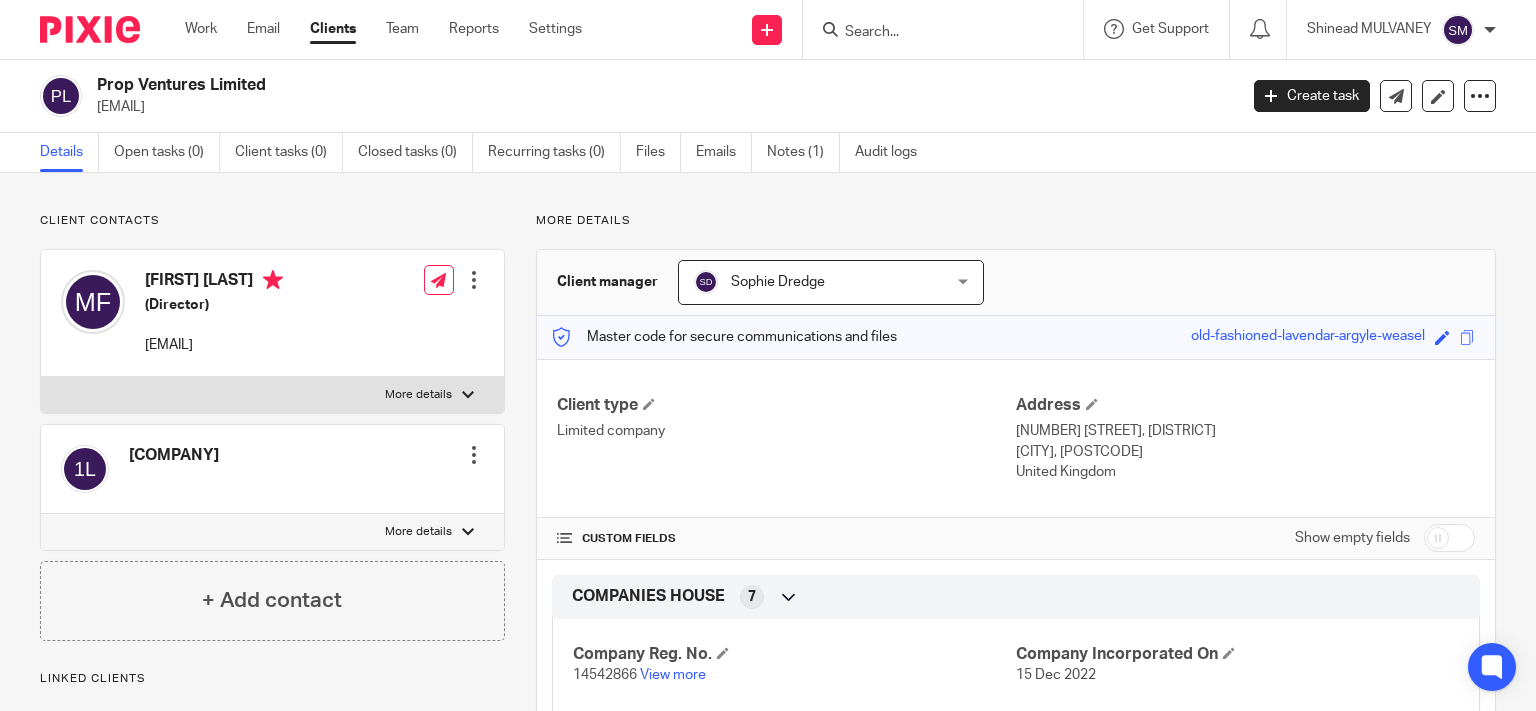 drag, startPoint x: 213, startPoint y: 79, endPoint x: 158, endPoint y: 78, distance: 55.00909 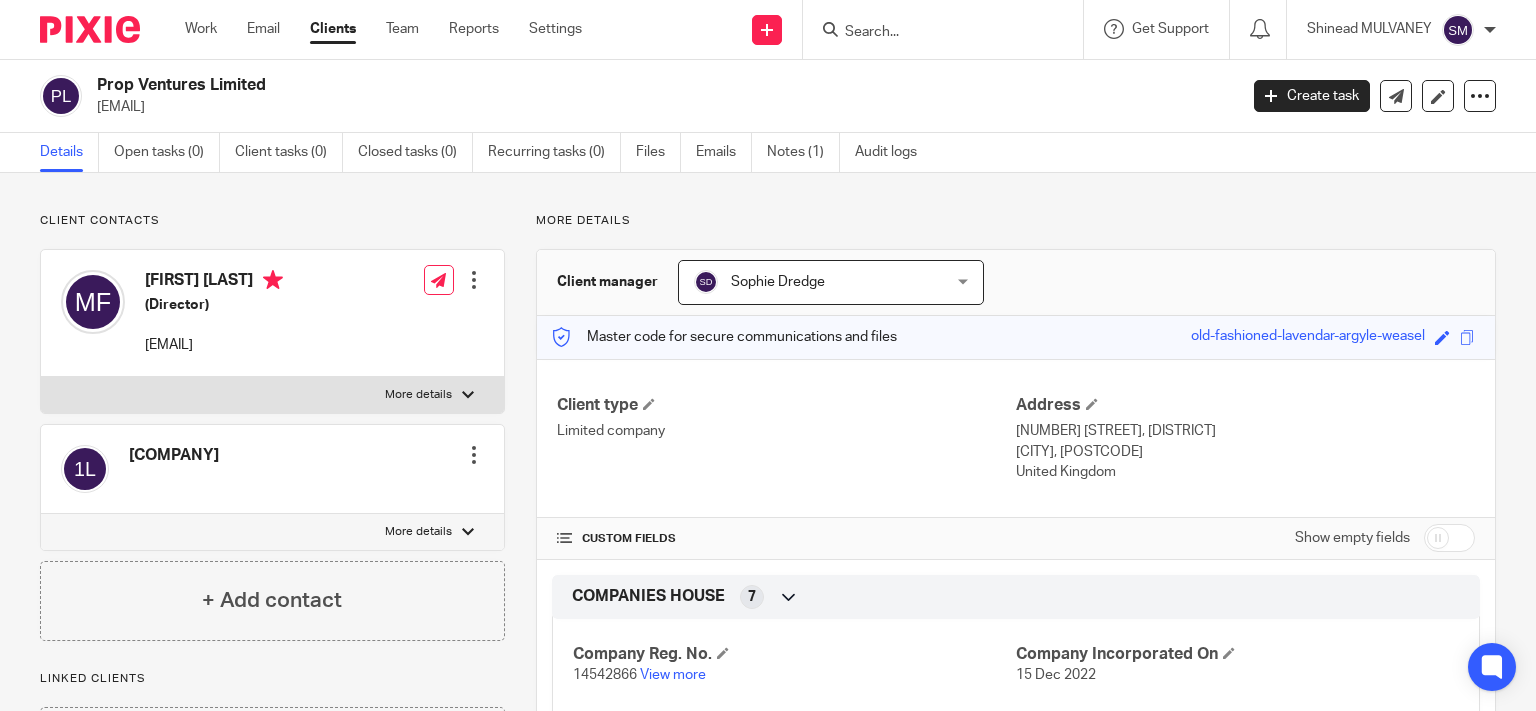 click at bounding box center [933, 33] 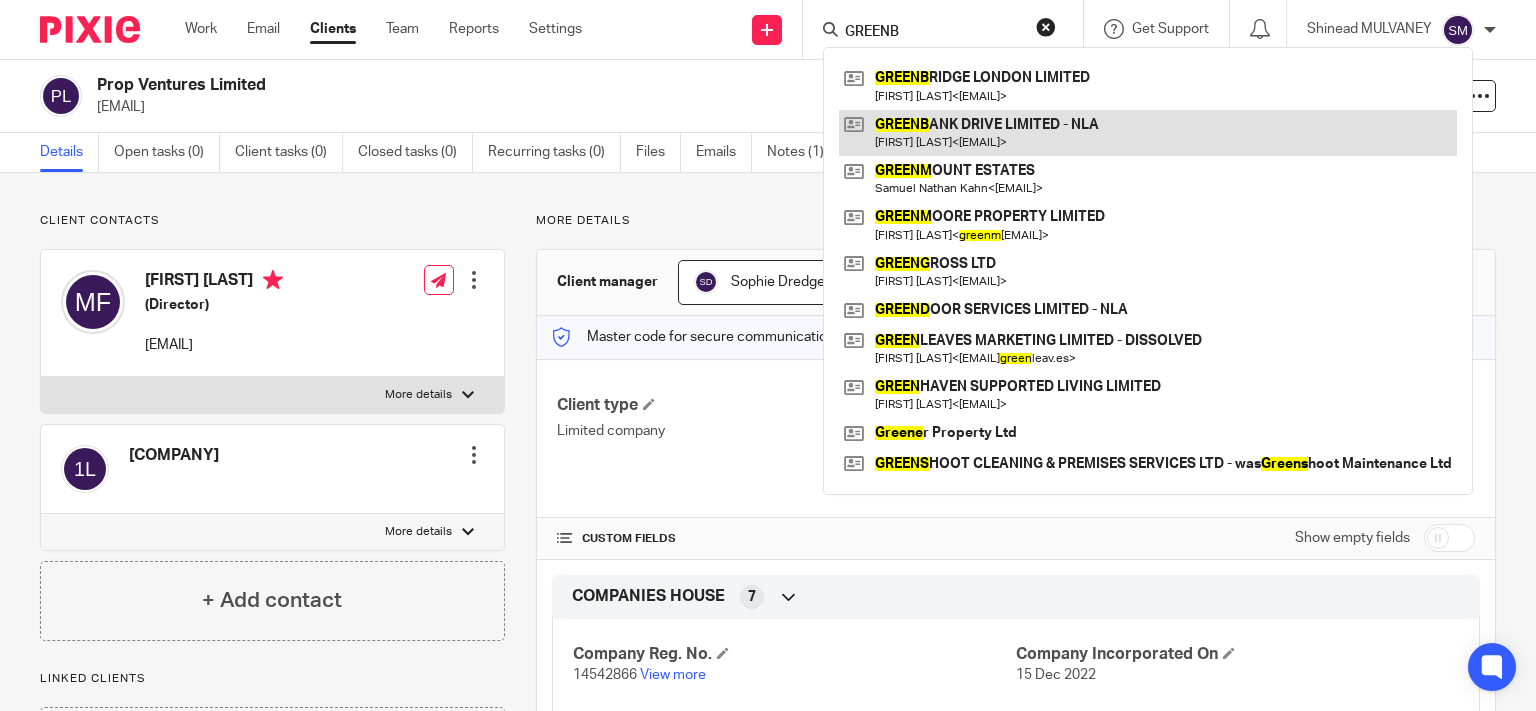 type on "GREENB" 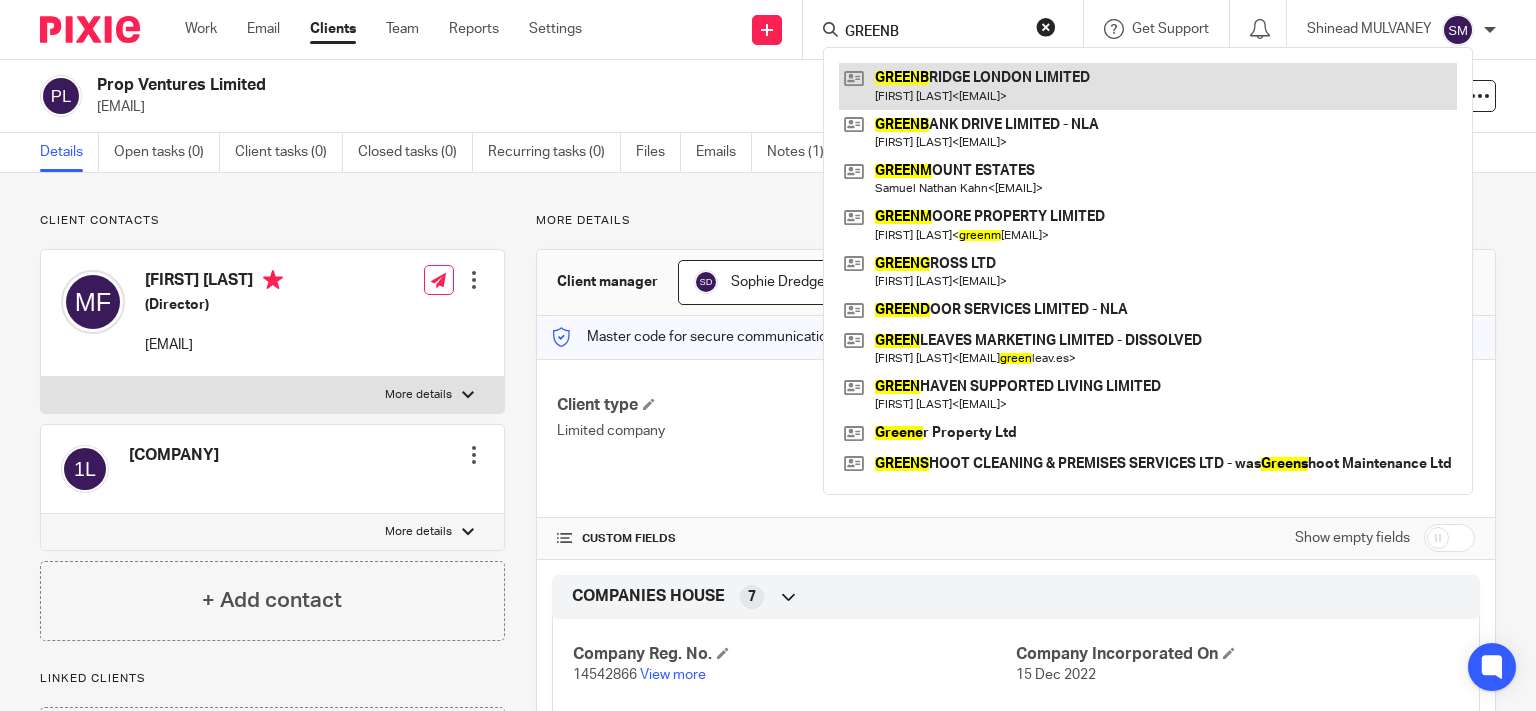 click at bounding box center [1148, 86] 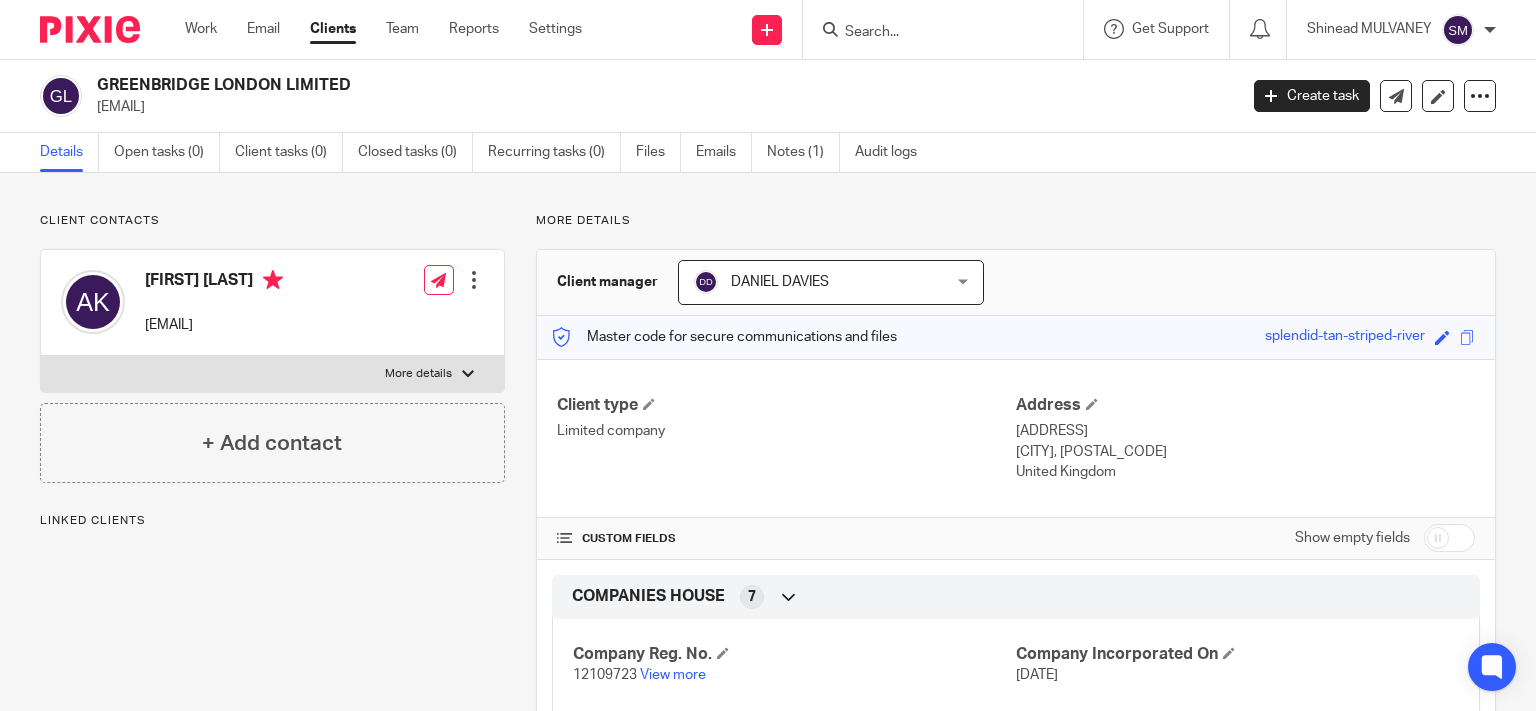 scroll, scrollTop: 0, scrollLeft: 0, axis: both 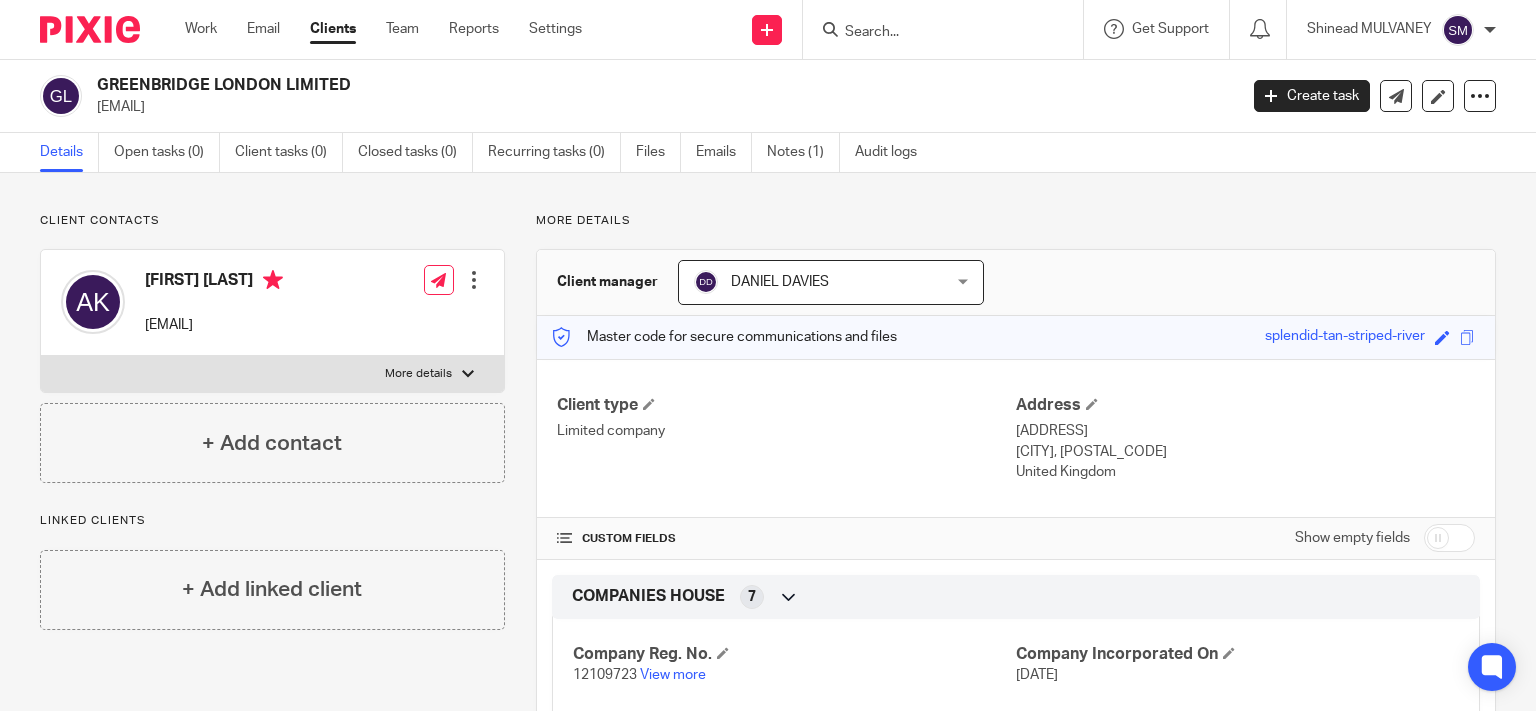 click on "[EMAIL]" at bounding box center (660, 107) 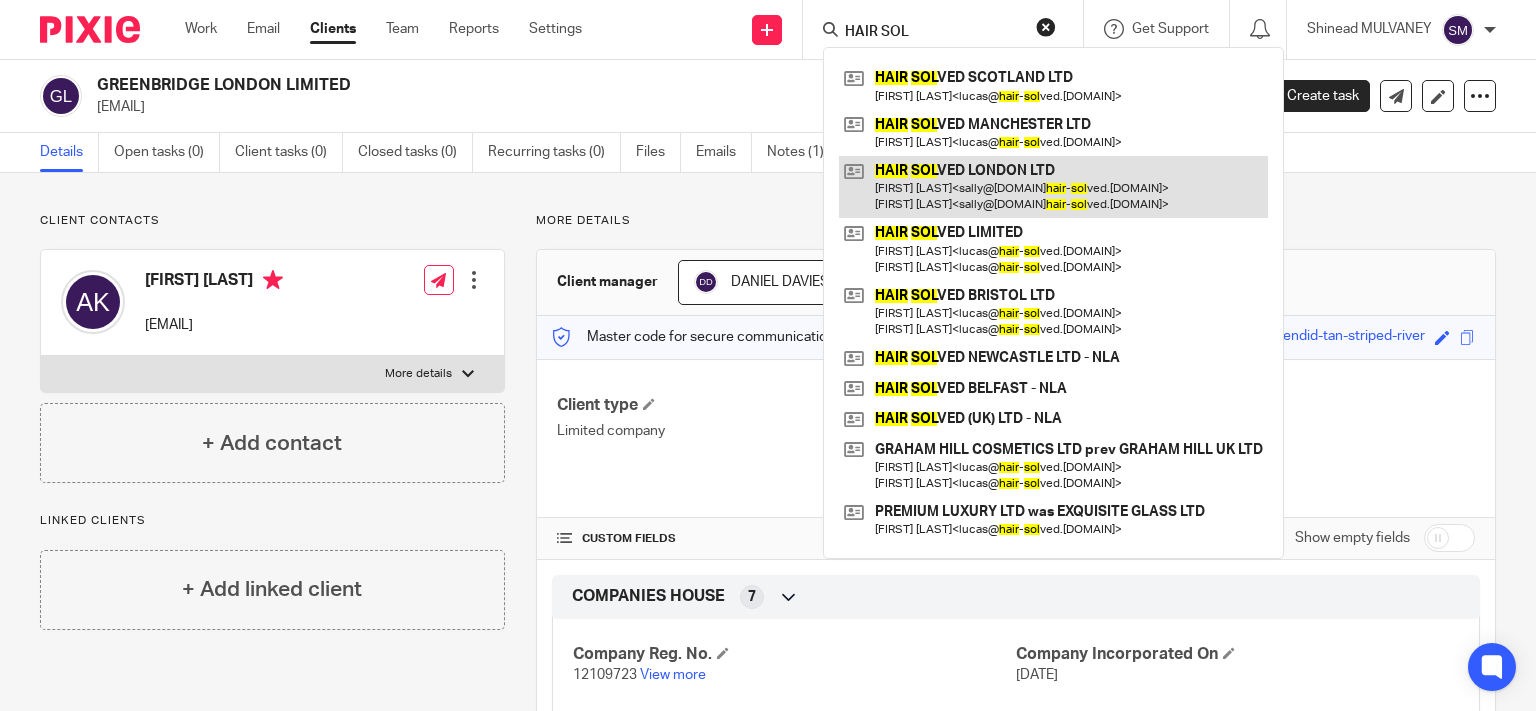type on "HAIR SOL" 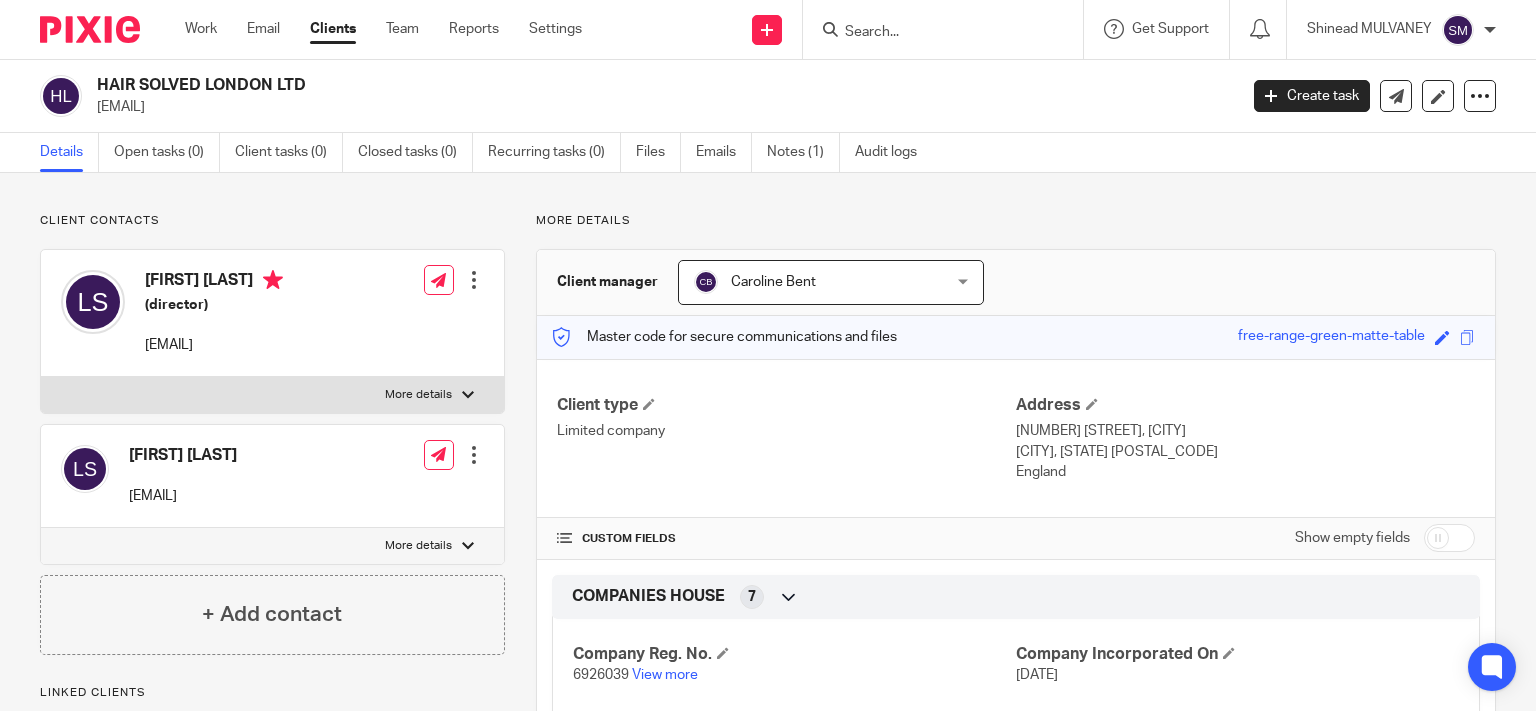 scroll, scrollTop: 0, scrollLeft: 0, axis: both 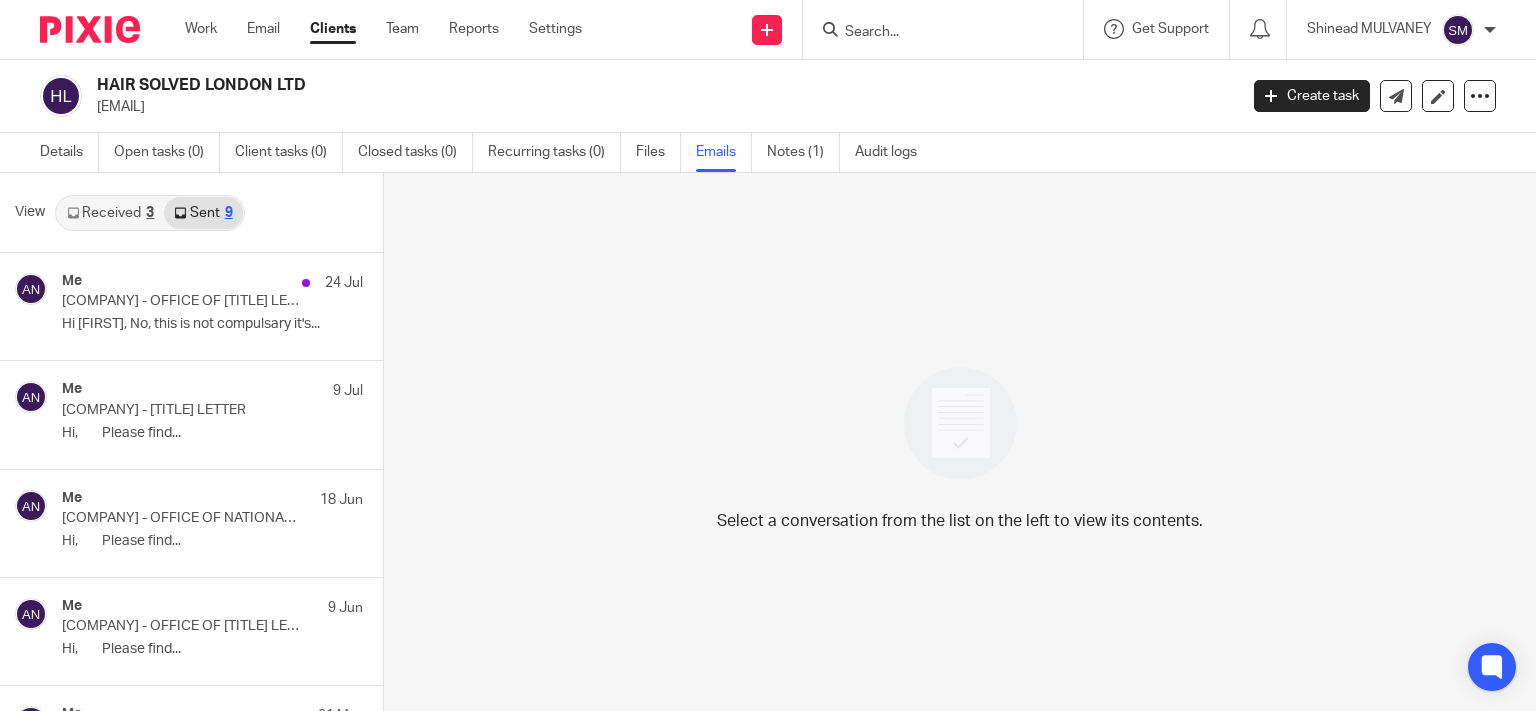drag, startPoint x: 97, startPoint y: 210, endPoint x: 187, endPoint y: 120, distance: 127.27922 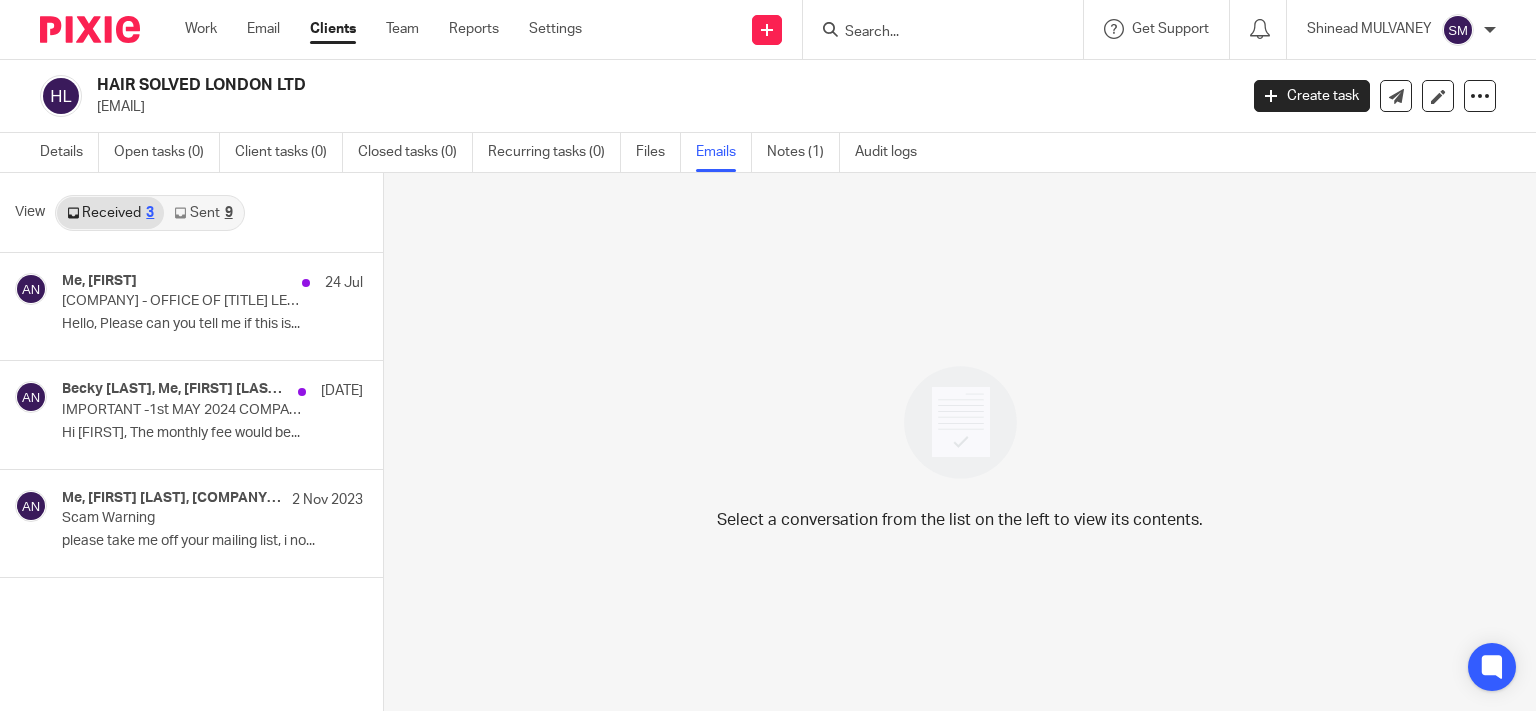 scroll, scrollTop: 0, scrollLeft: 0, axis: both 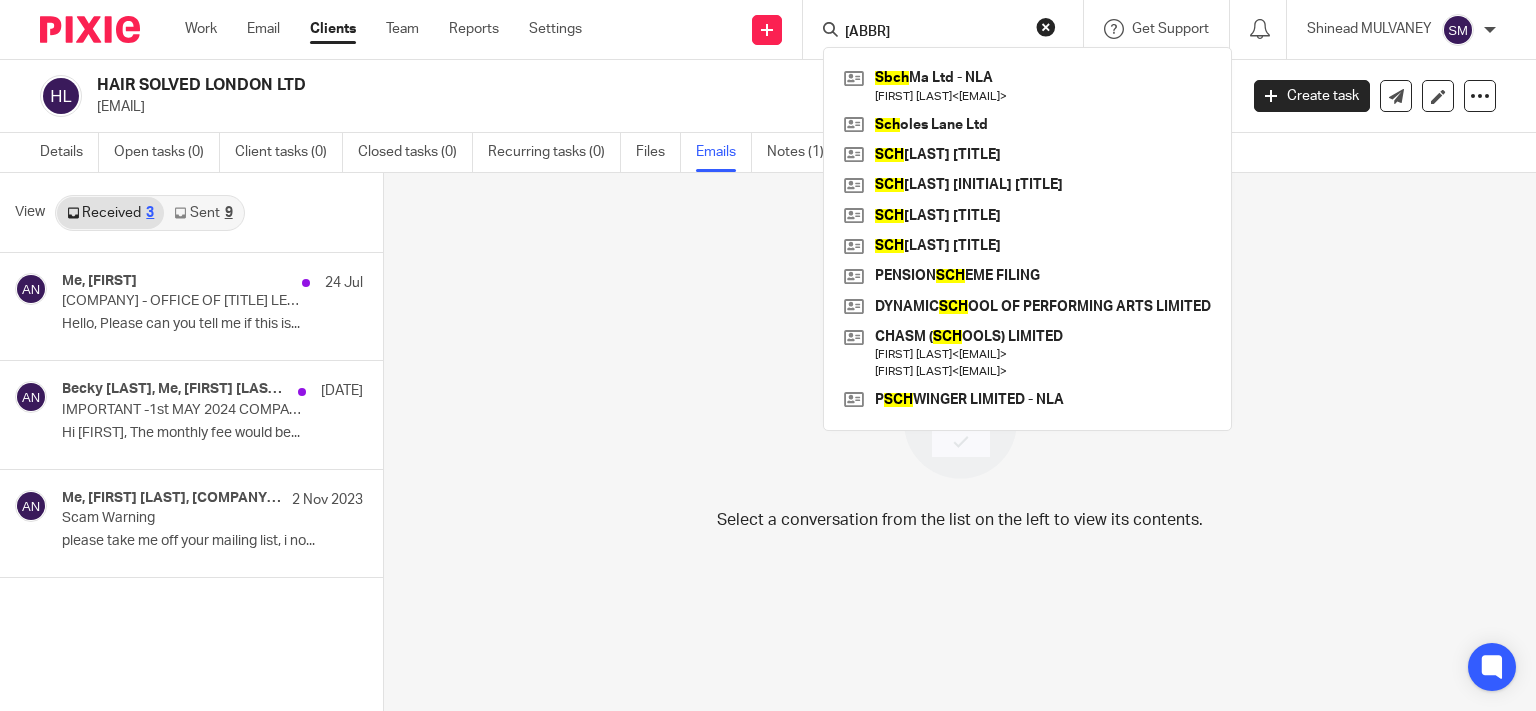 drag, startPoint x: 910, startPoint y: 30, endPoint x: 661, endPoint y: 8, distance: 249.97 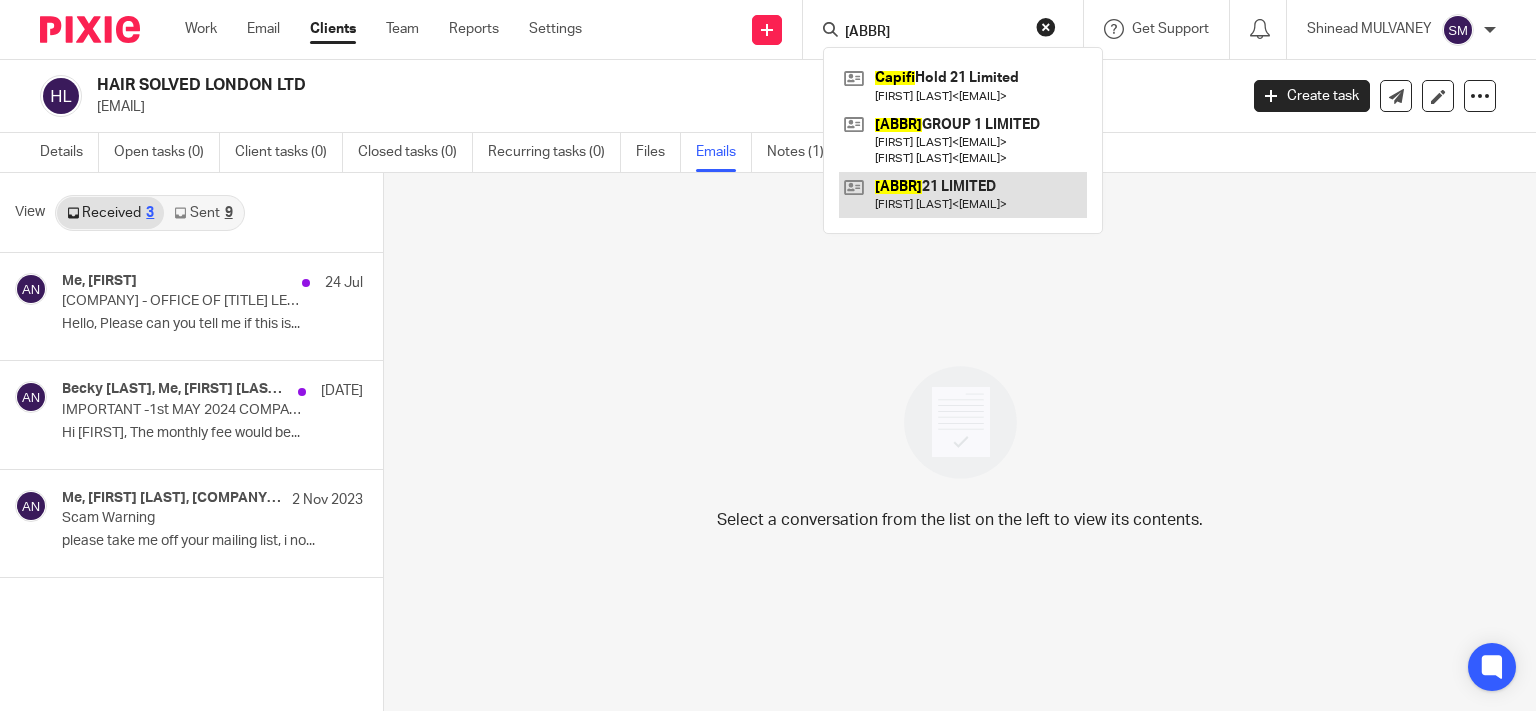 type on "capifi" 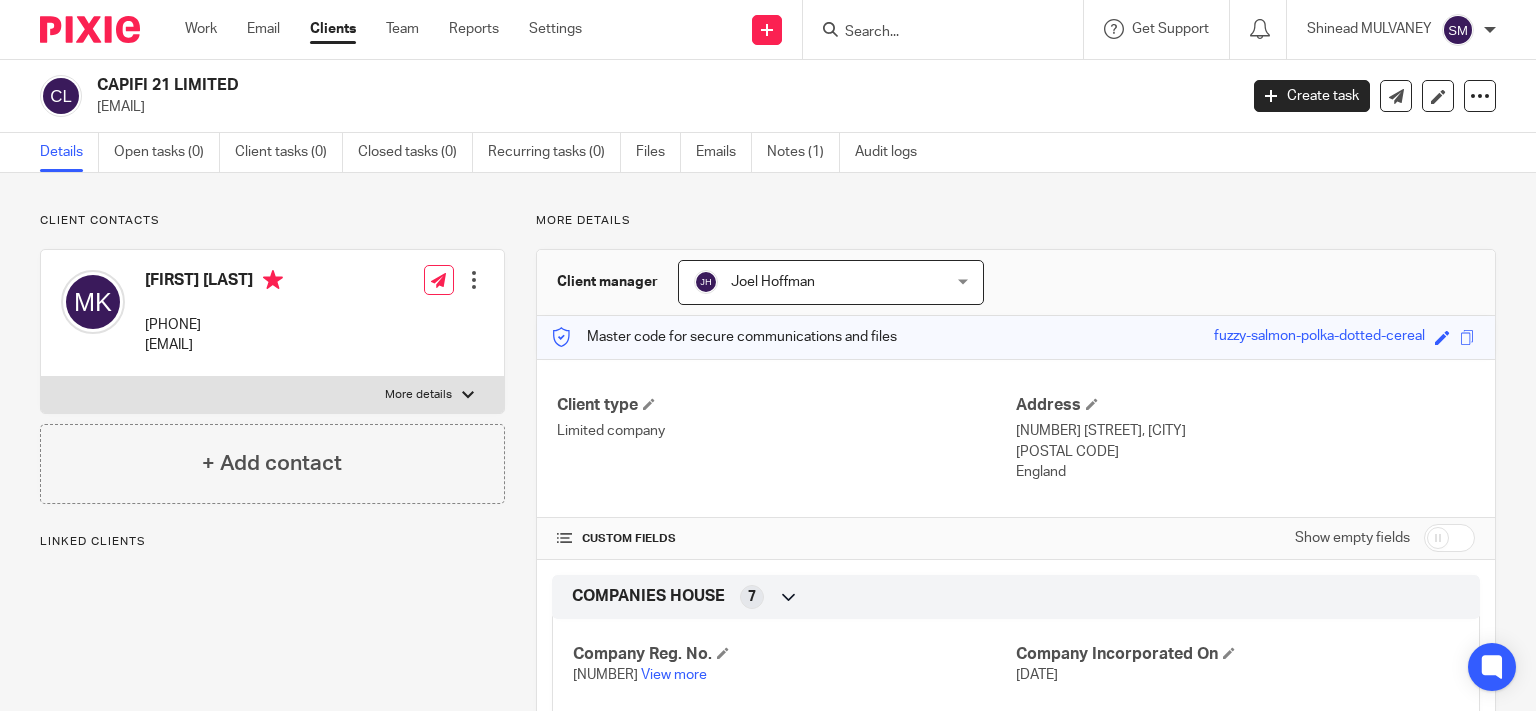 scroll, scrollTop: 0, scrollLeft: 0, axis: both 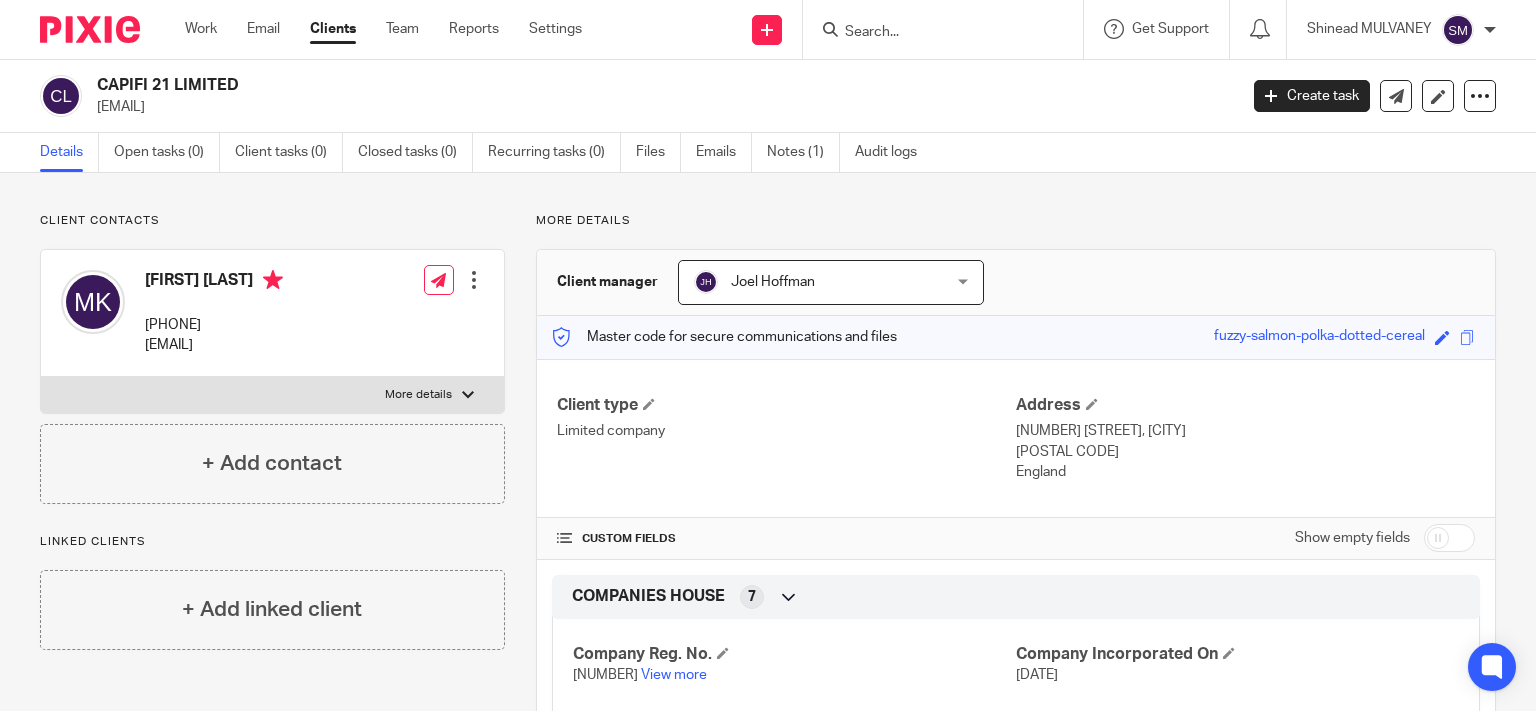 click at bounding box center (943, 29) 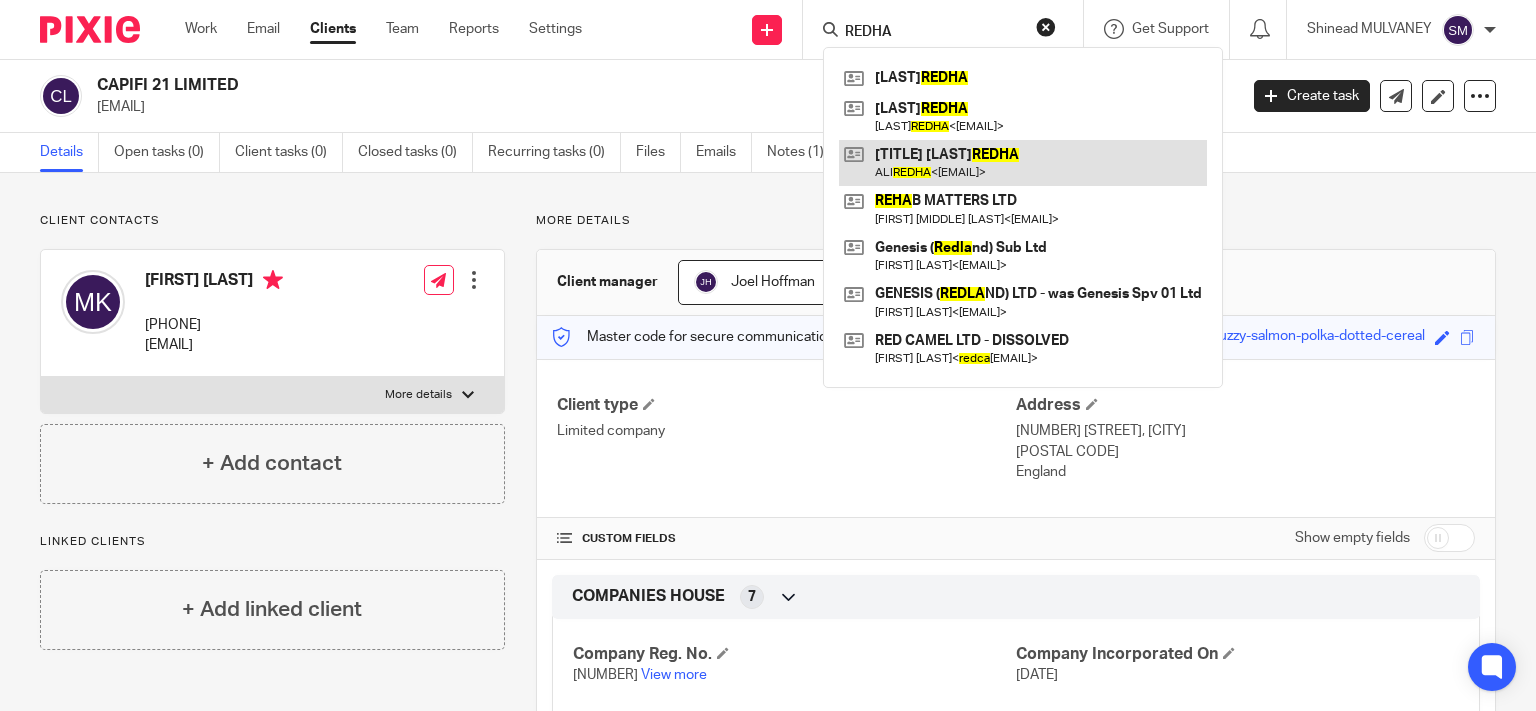 type on "REDHA" 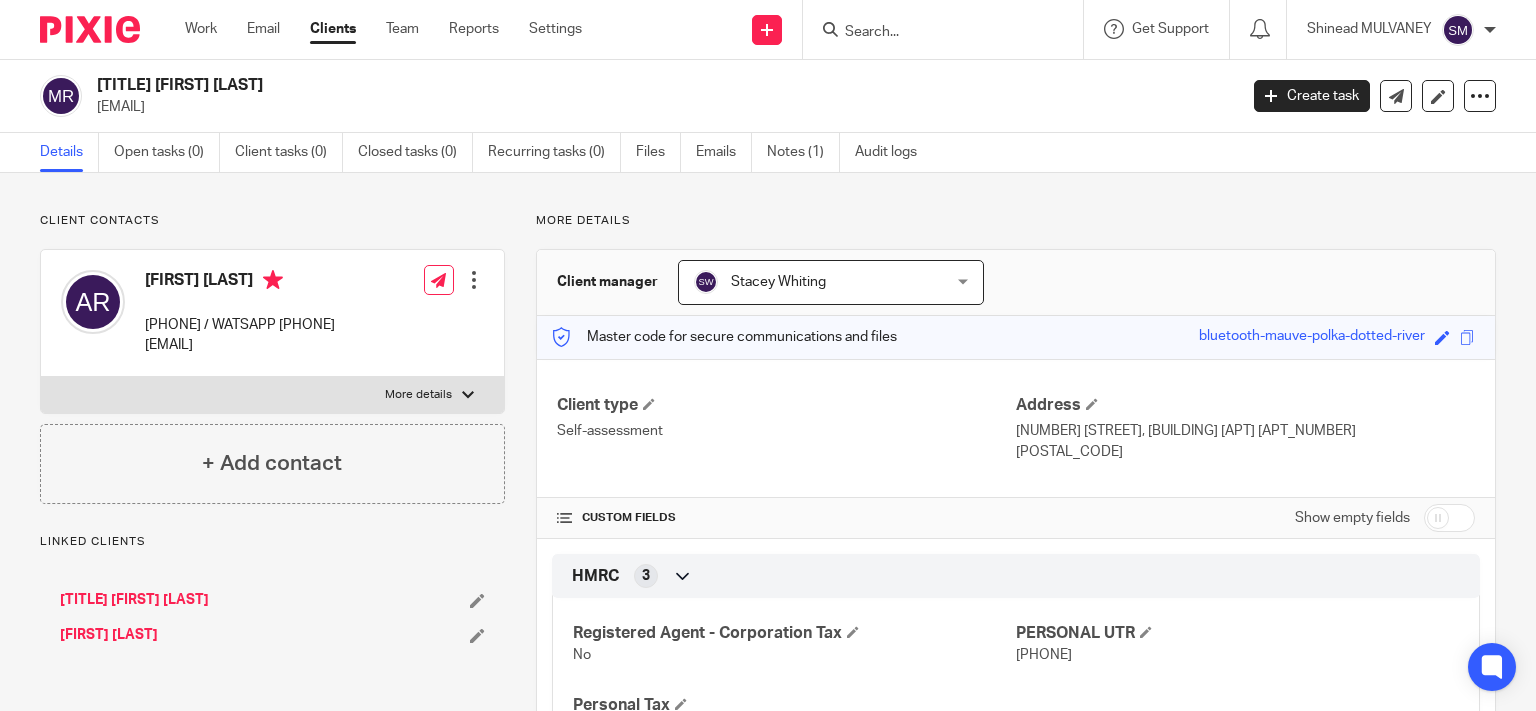 scroll, scrollTop: 0, scrollLeft: 0, axis: both 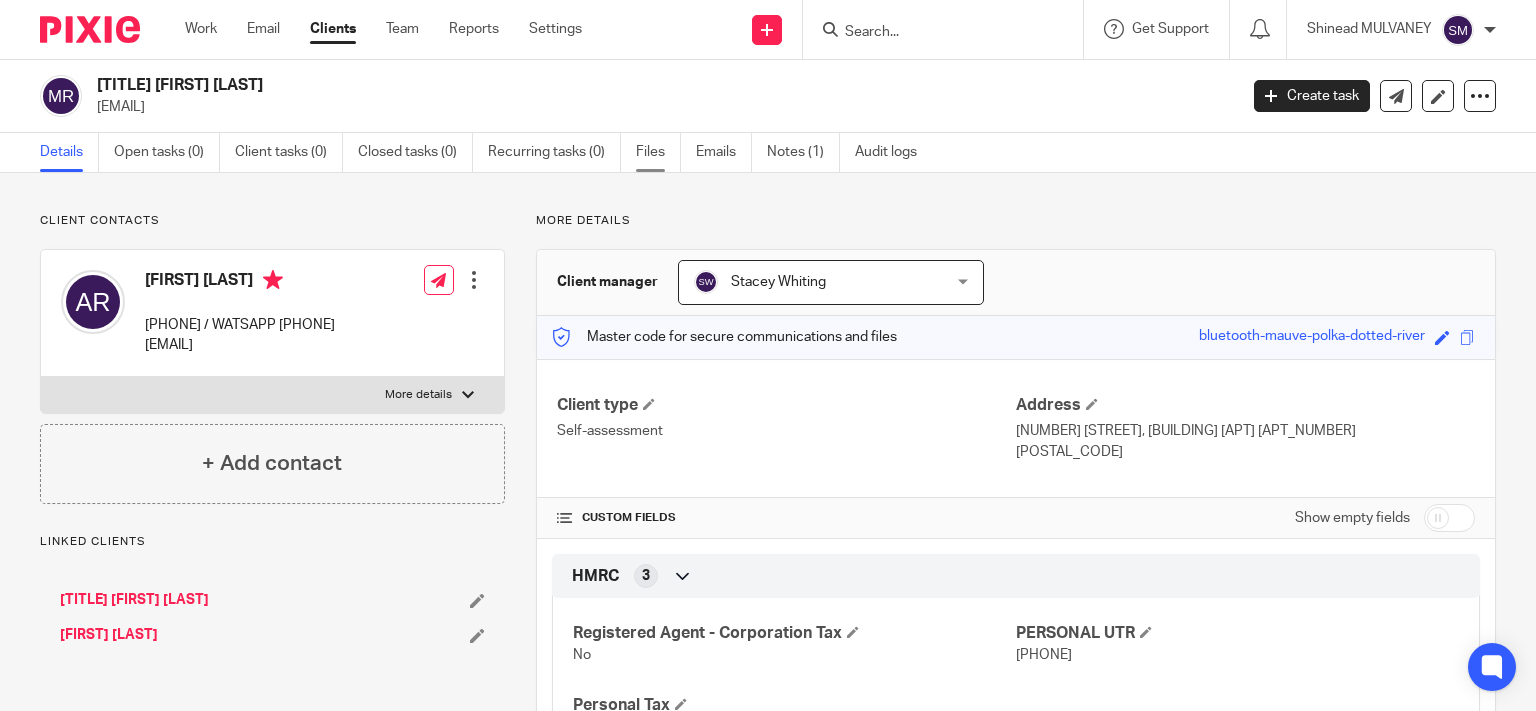click on "Files" at bounding box center [658, 152] 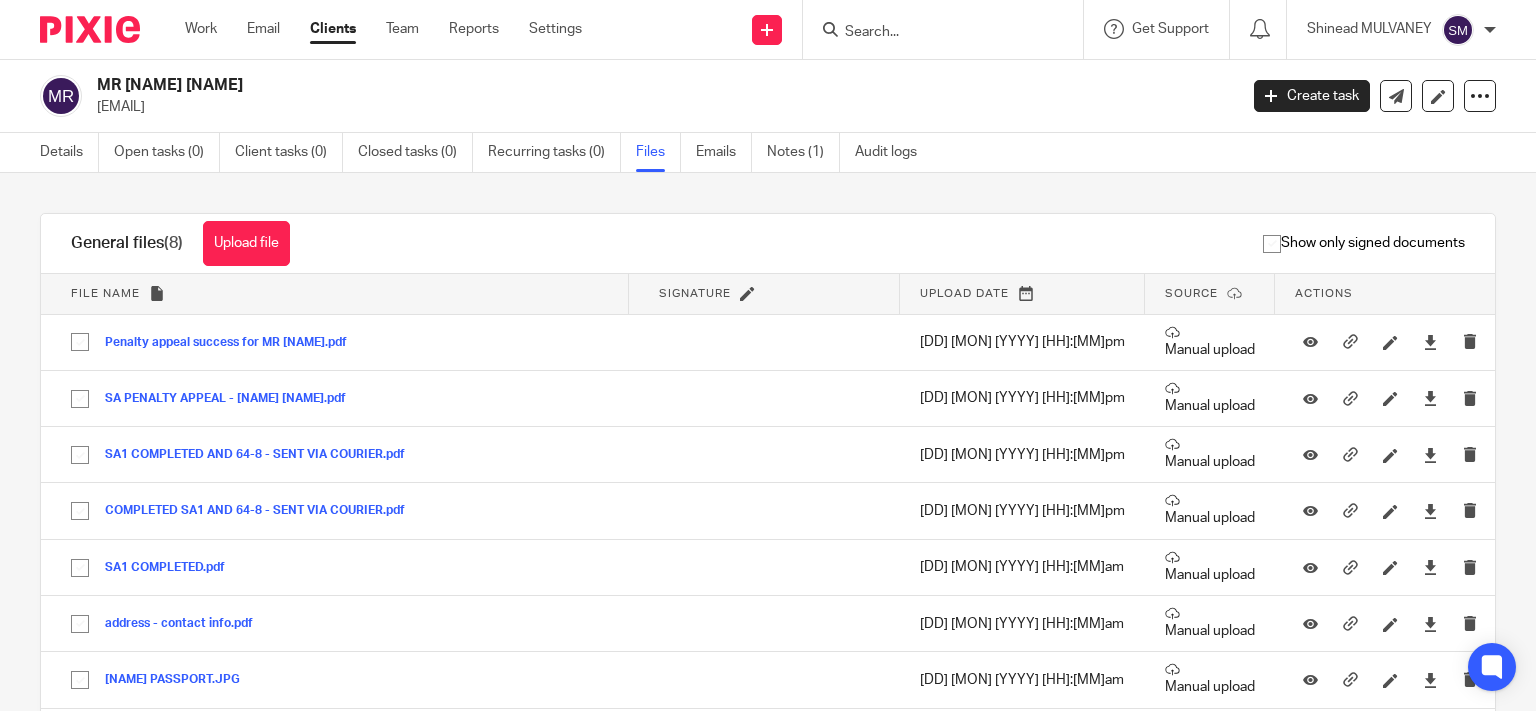 scroll, scrollTop: 0, scrollLeft: 0, axis: both 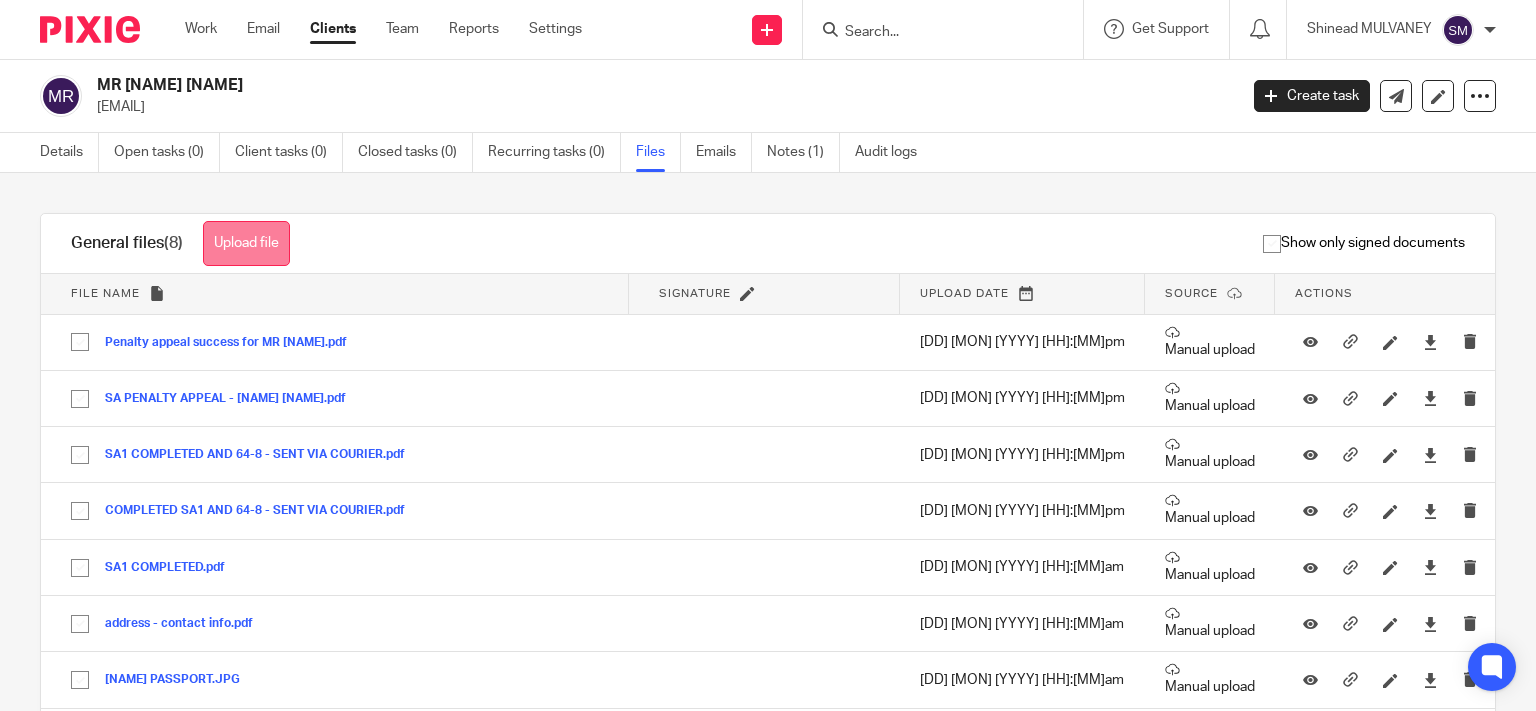 drag, startPoint x: 253, startPoint y: 224, endPoint x: 408, endPoint y: 266, distance: 160.58954 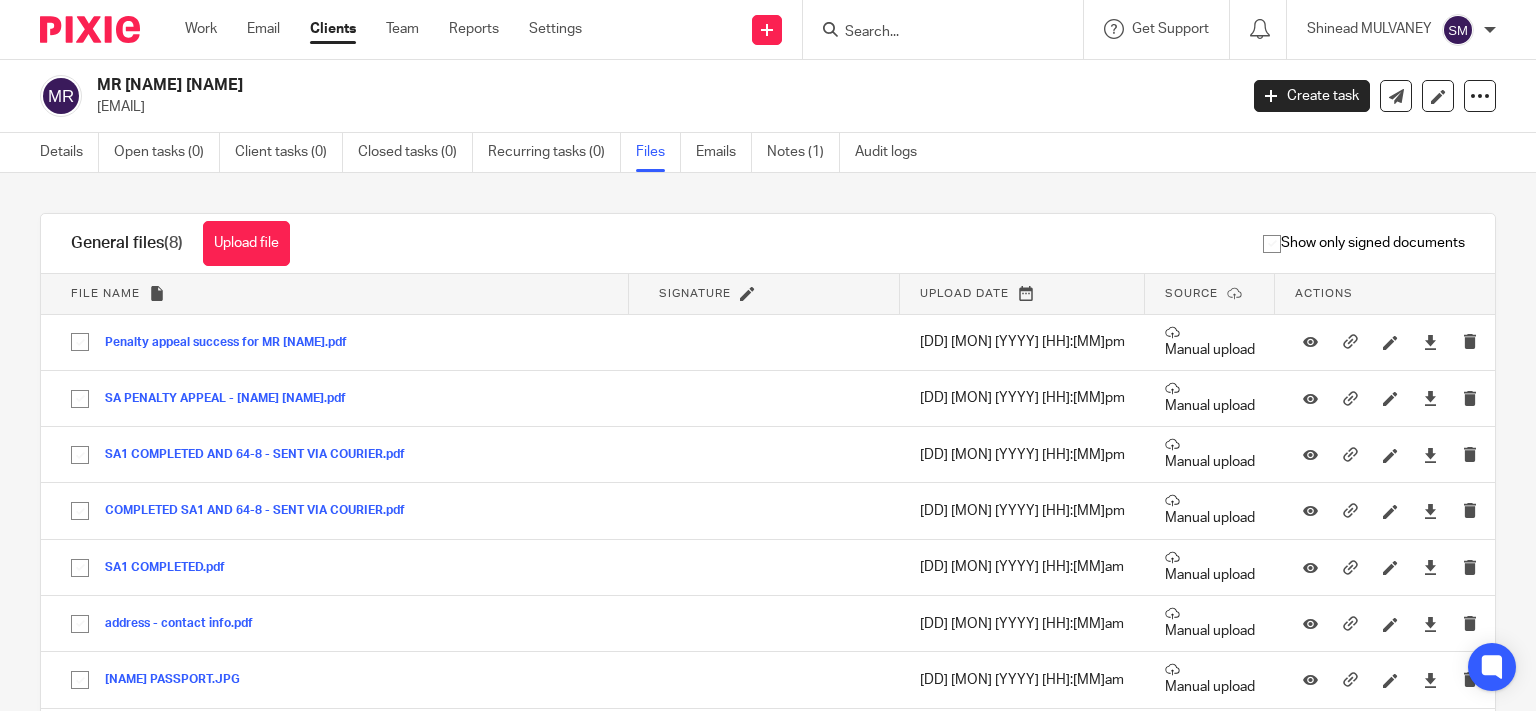 click on "Upload file" at bounding box center (246, 243) 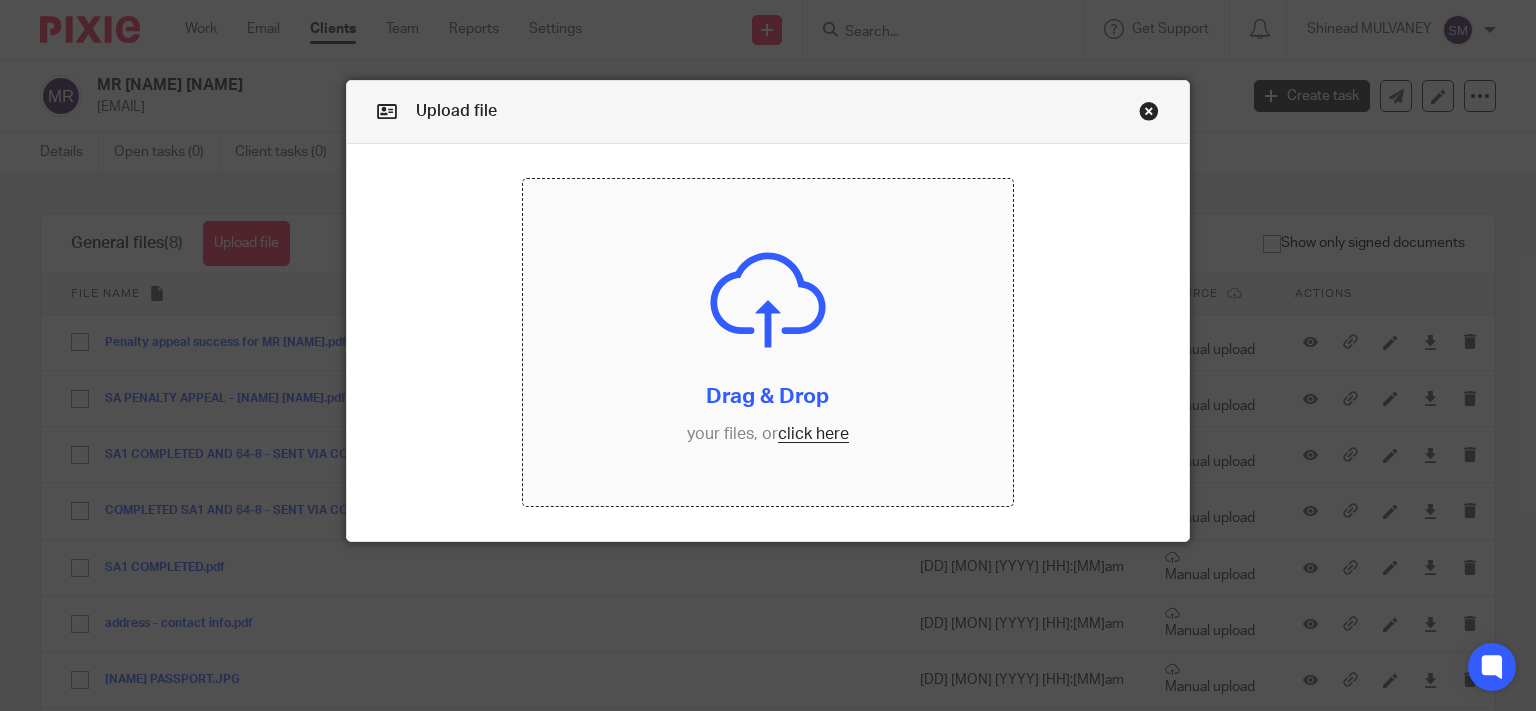 click at bounding box center (768, 342) 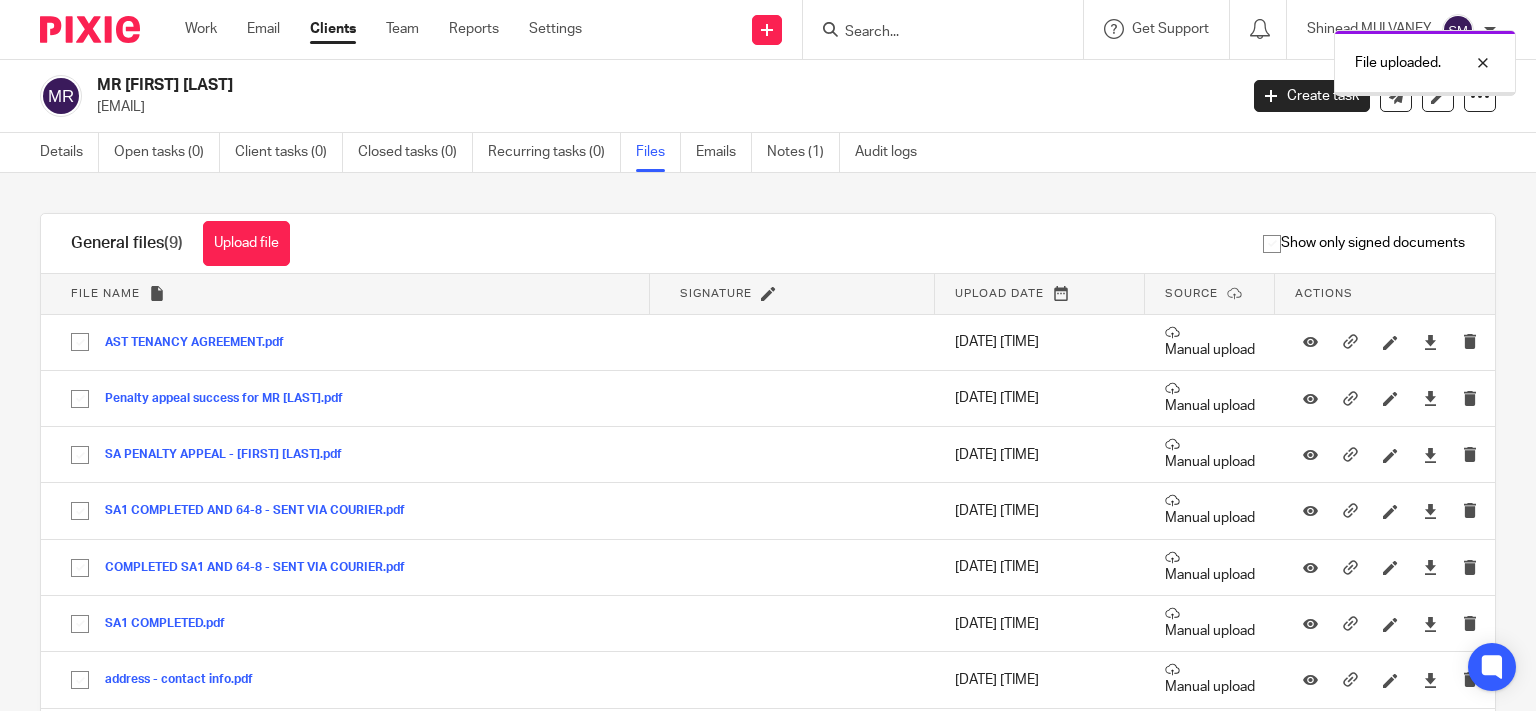 scroll, scrollTop: 0, scrollLeft: 0, axis: both 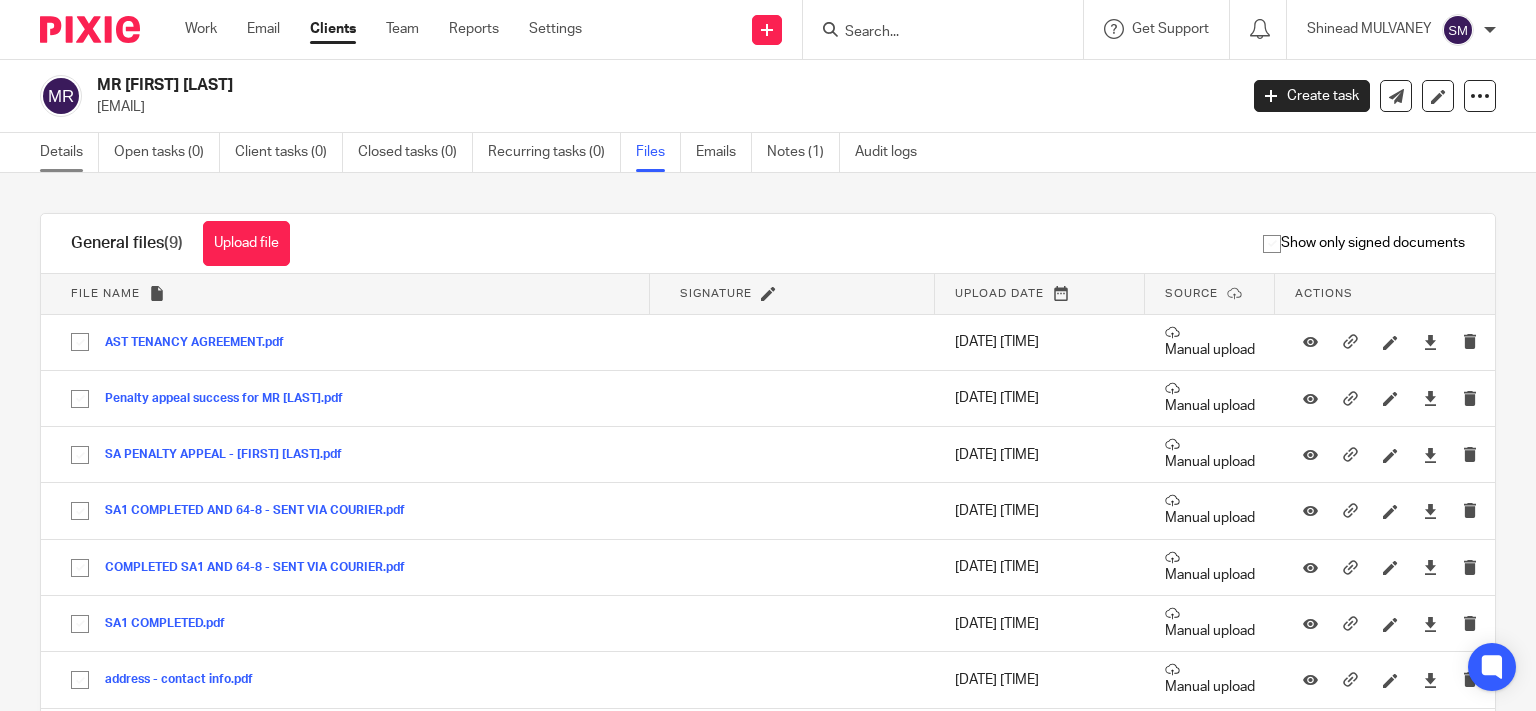 click on "Details" at bounding box center (69, 152) 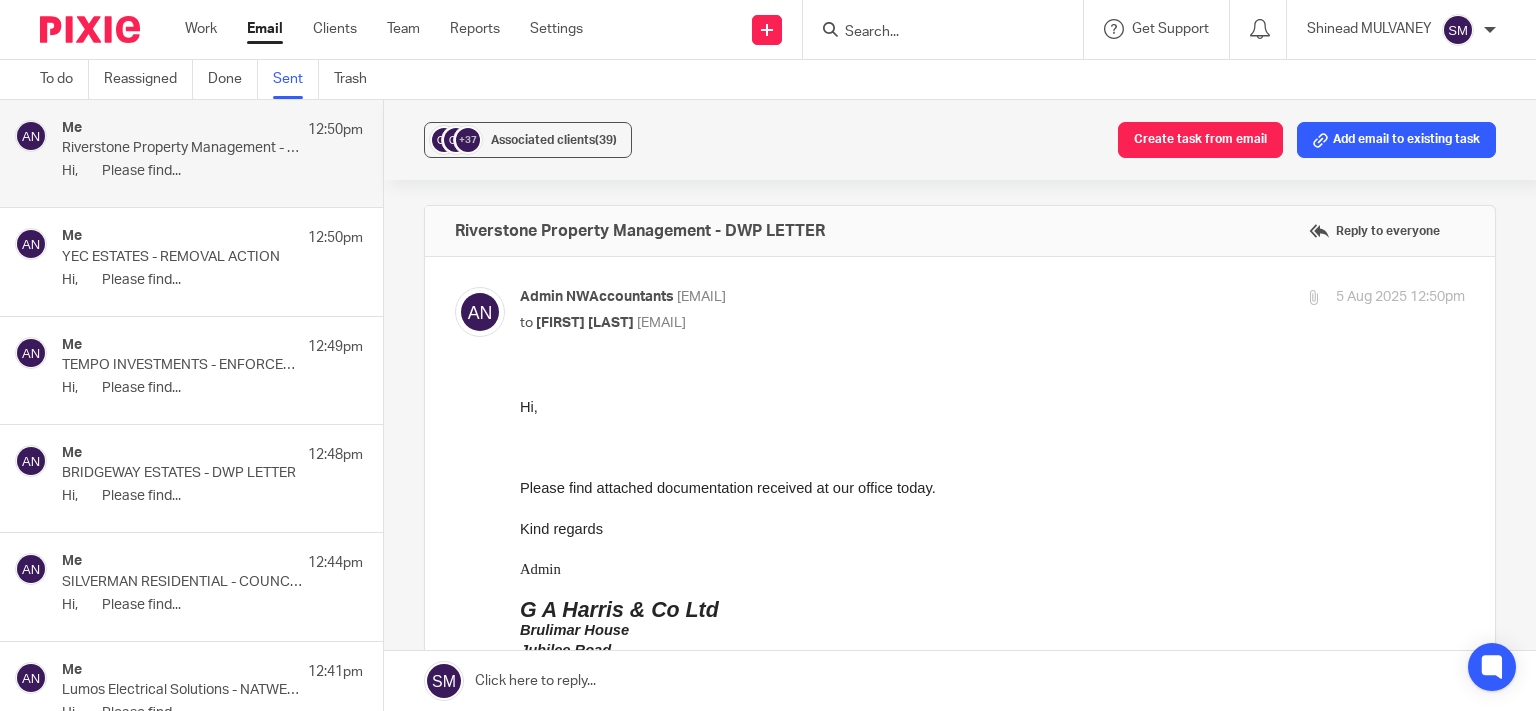 scroll, scrollTop: 0, scrollLeft: 0, axis: both 